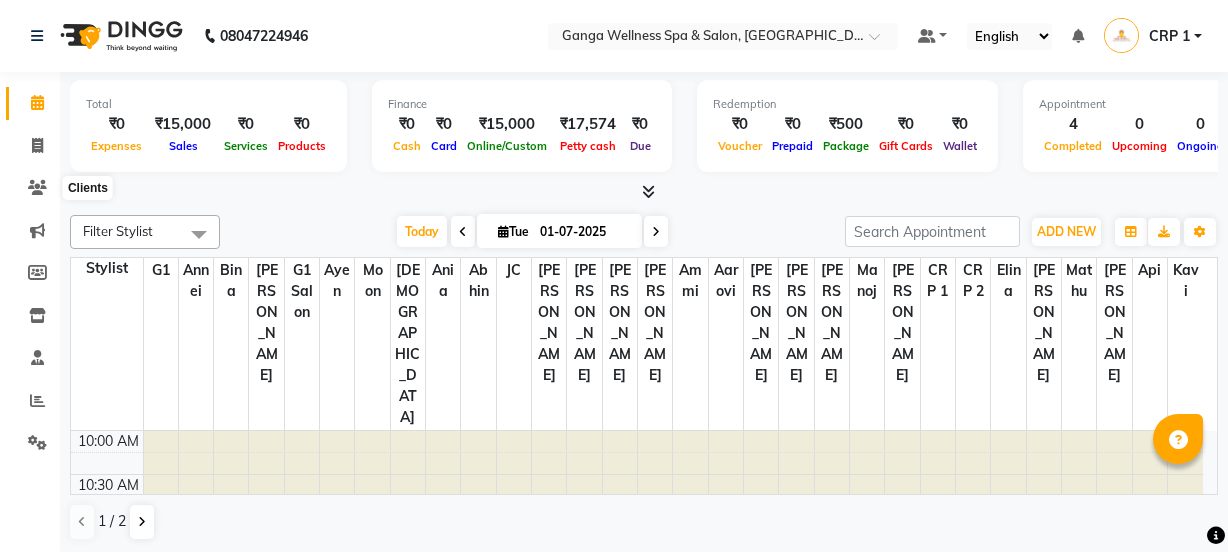 scroll, scrollTop: 0, scrollLeft: 0, axis: both 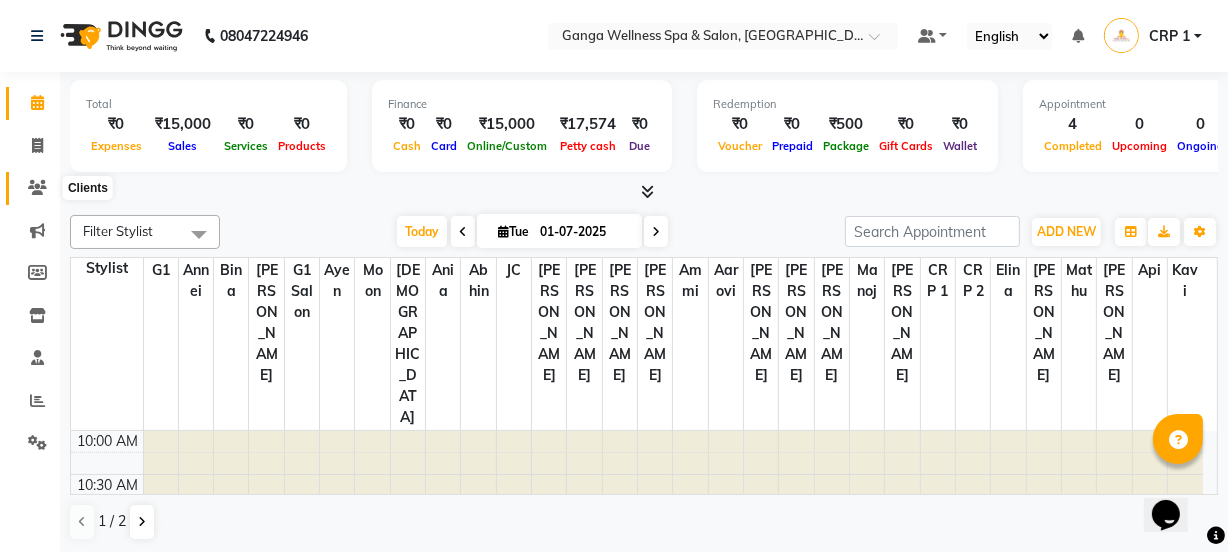 click 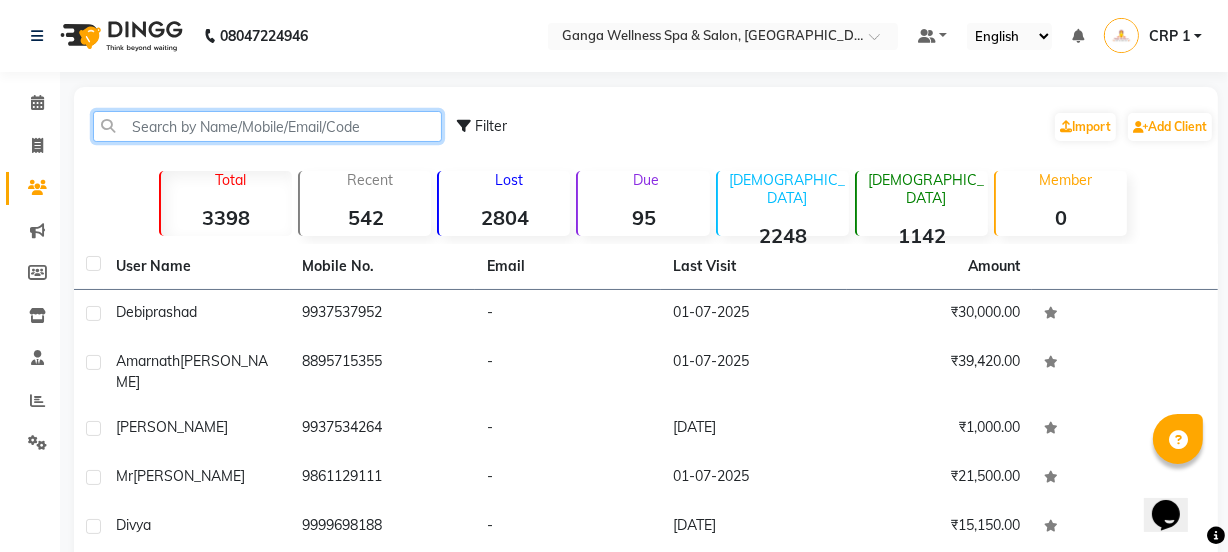 click 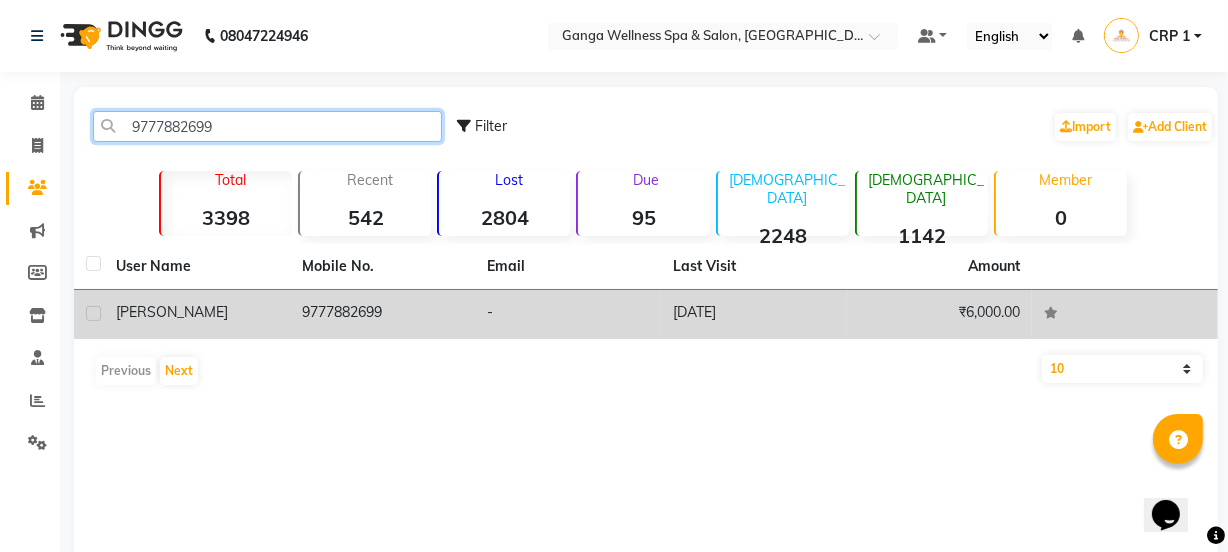type on "9777882699" 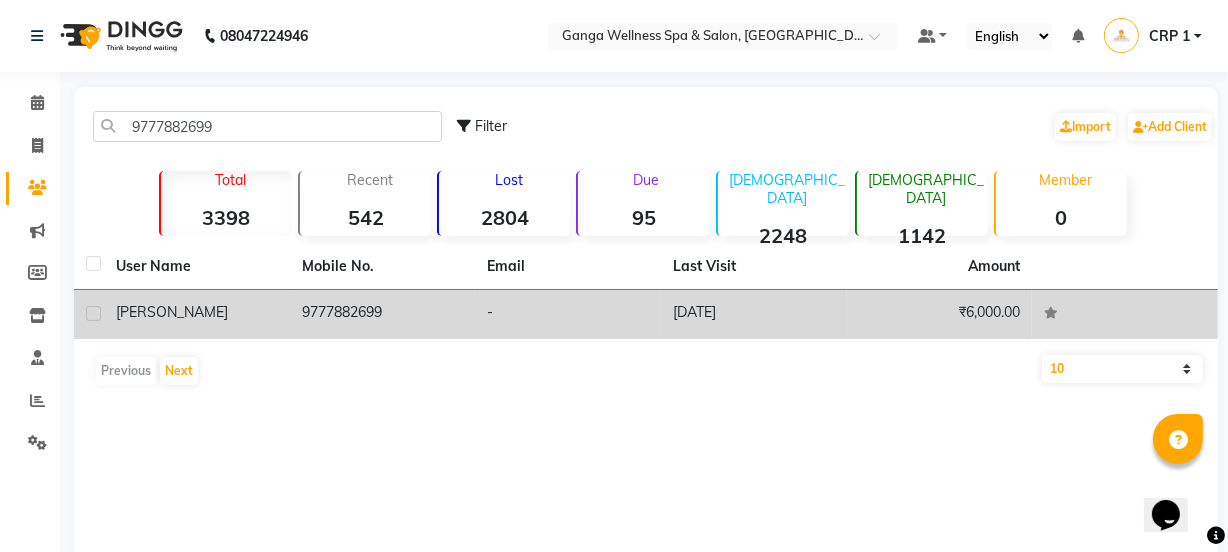 click on "9777882699" 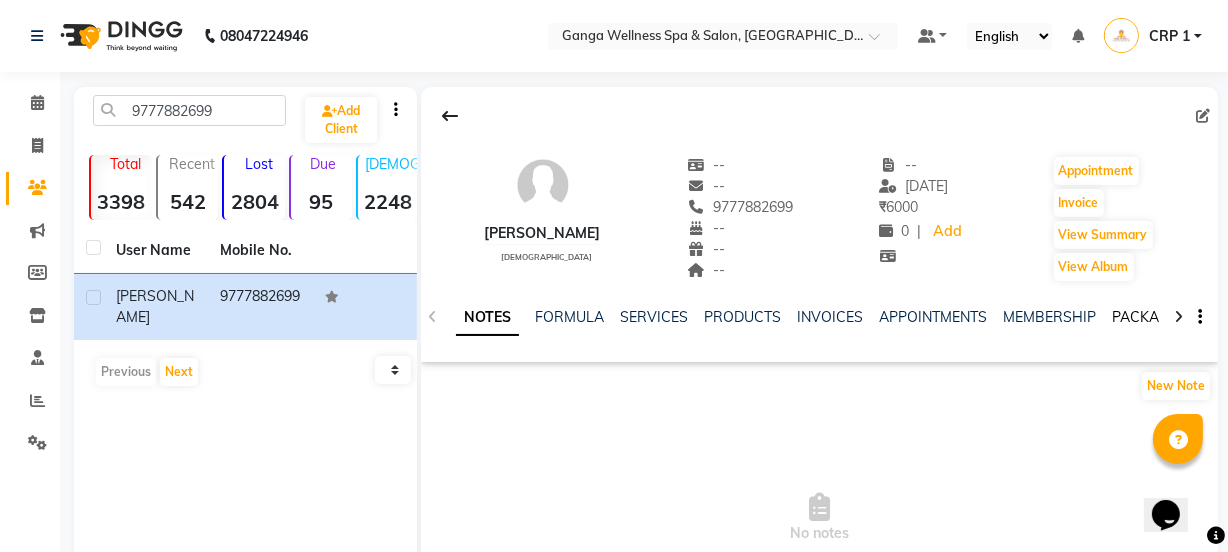click on "PACKAGES" 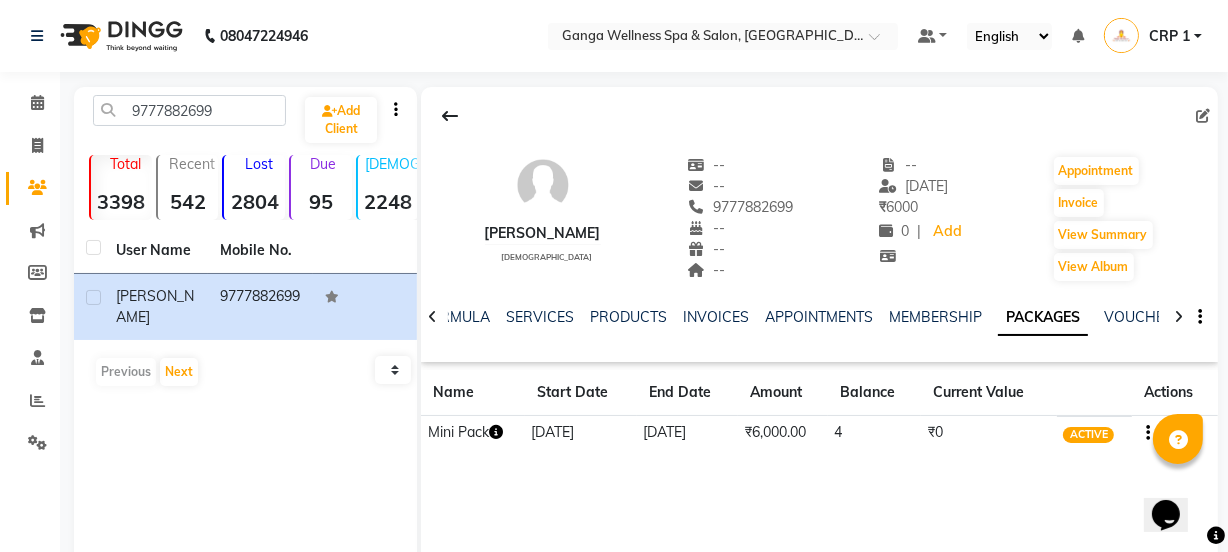 scroll, scrollTop: 165, scrollLeft: 0, axis: vertical 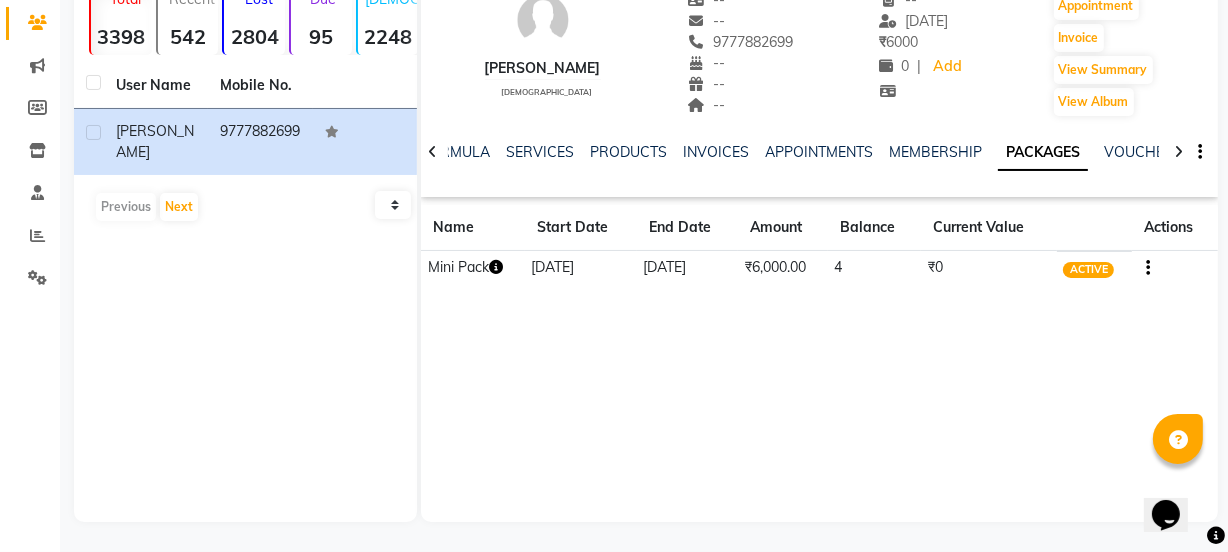 click 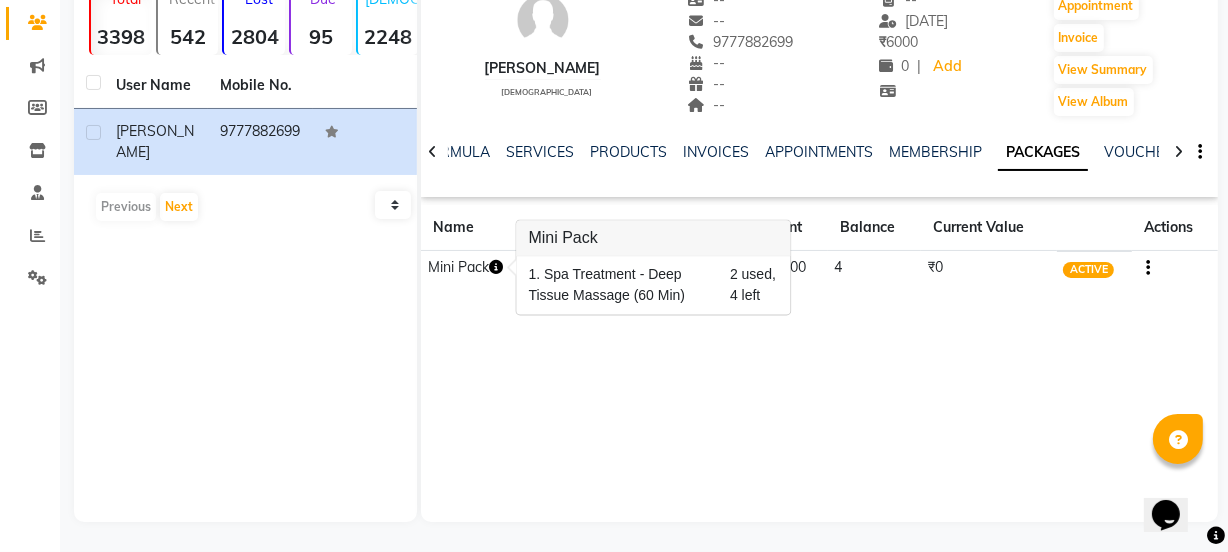 click on "[PERSON_NAME]    [DEMOGRAPHIC_DATA]  --   --   9777882699  --  --  --  -- [DATE] ₹    6000 0 |  Add   Appointment   Invoice  View Summary  View Album  NOTES FORMULA SERVICES PRODUCTS INVOICES APPOINTMENTS MEMBERSHIP PACKAGES VOUCHERS GIFTCARDS POINTS FORMS FAMILY CARDS WALLET Name Start Date End Date Amount Balance Current Value Actions  Mini Pack  [DATE] [DATE]  ₹6,000.00   4  ₹0 ACTIVE" 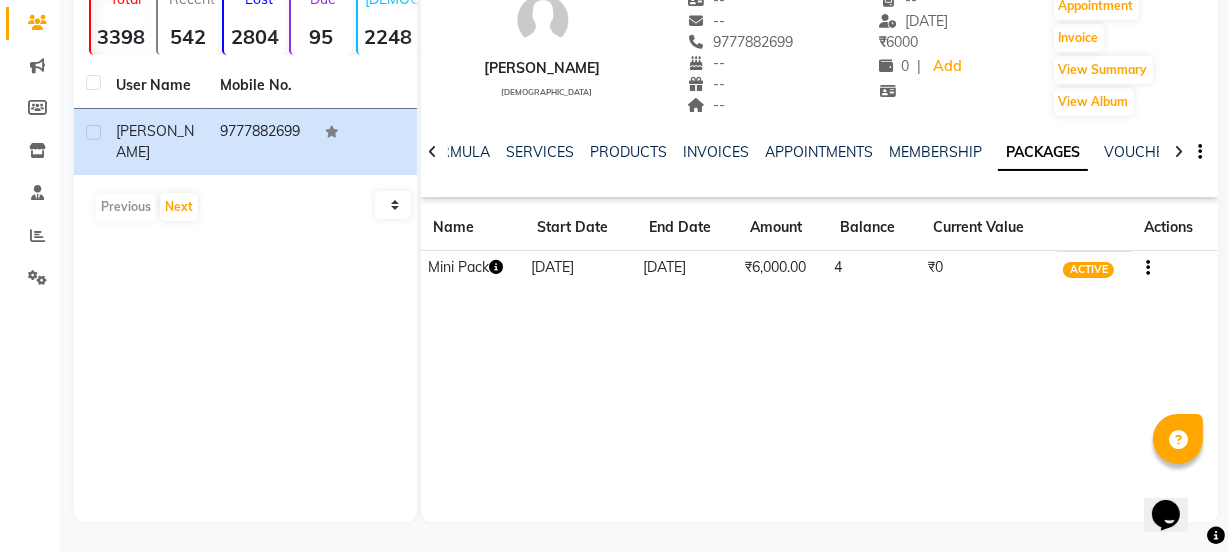 type 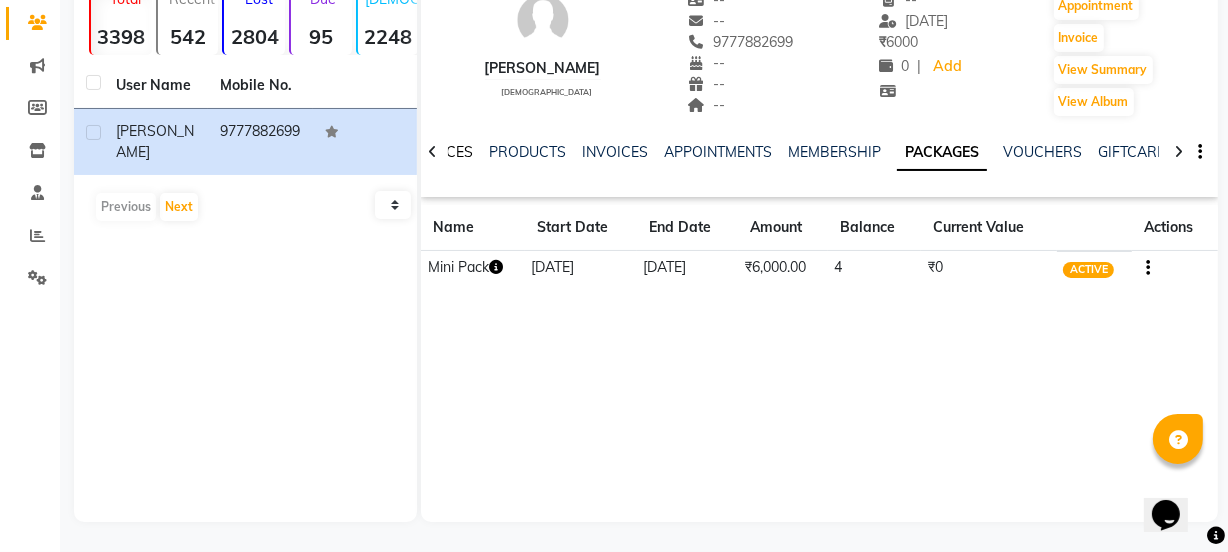 scroll, scrollTop: 0, scrollLeft: 52, axis: horizontal 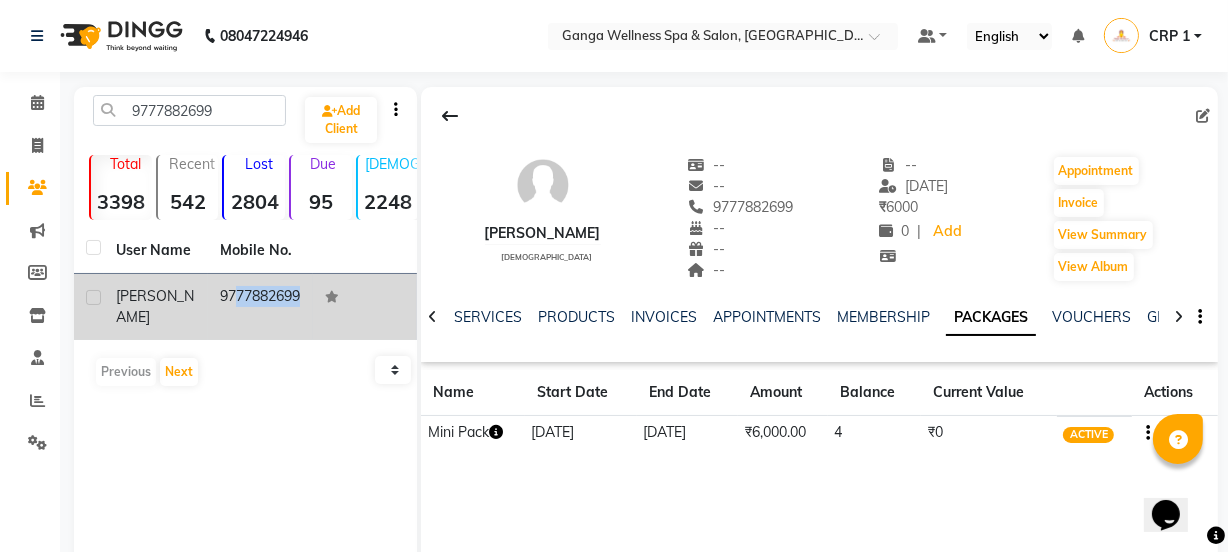 drag, startPoint x: 216, startPoint y: 293, endPoint x: 319, endPoint y: 321, distance: 106.738 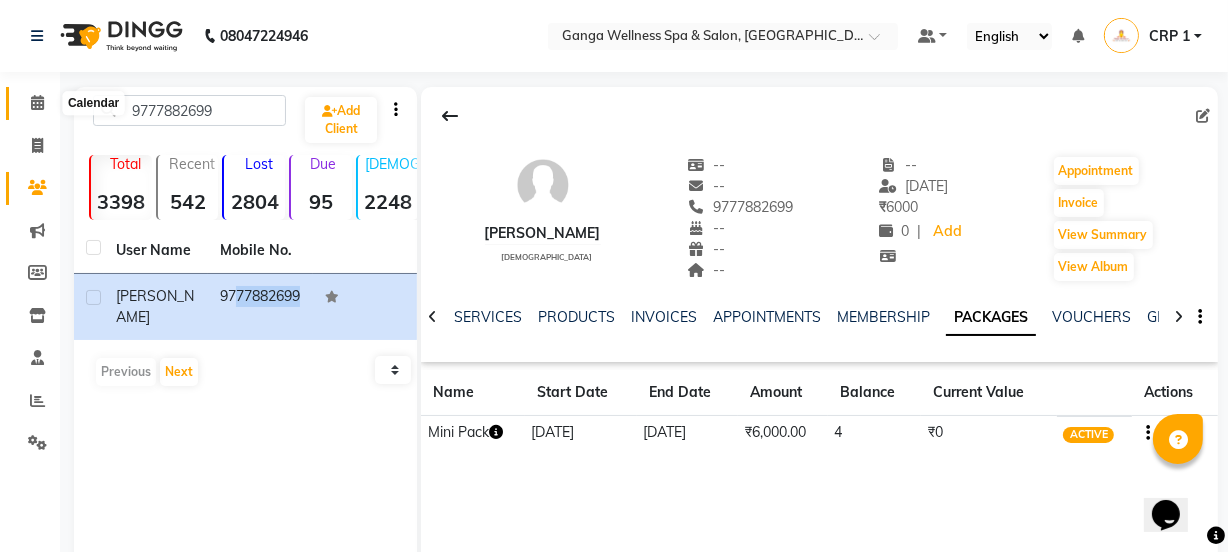 click 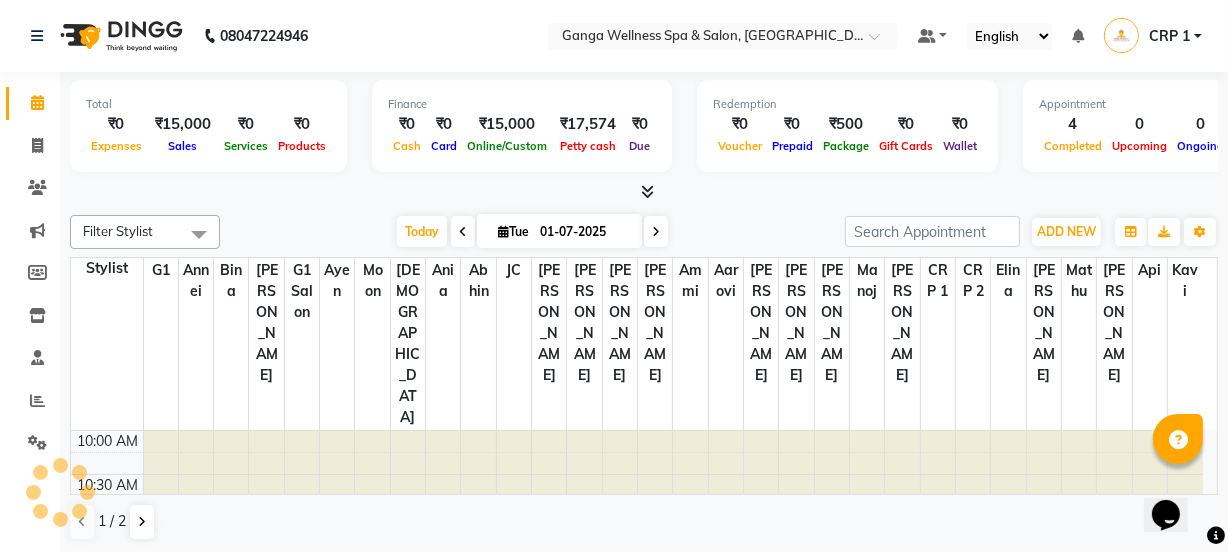 scroll, scrollTop: 0, scrollLeft: 0, axis: both 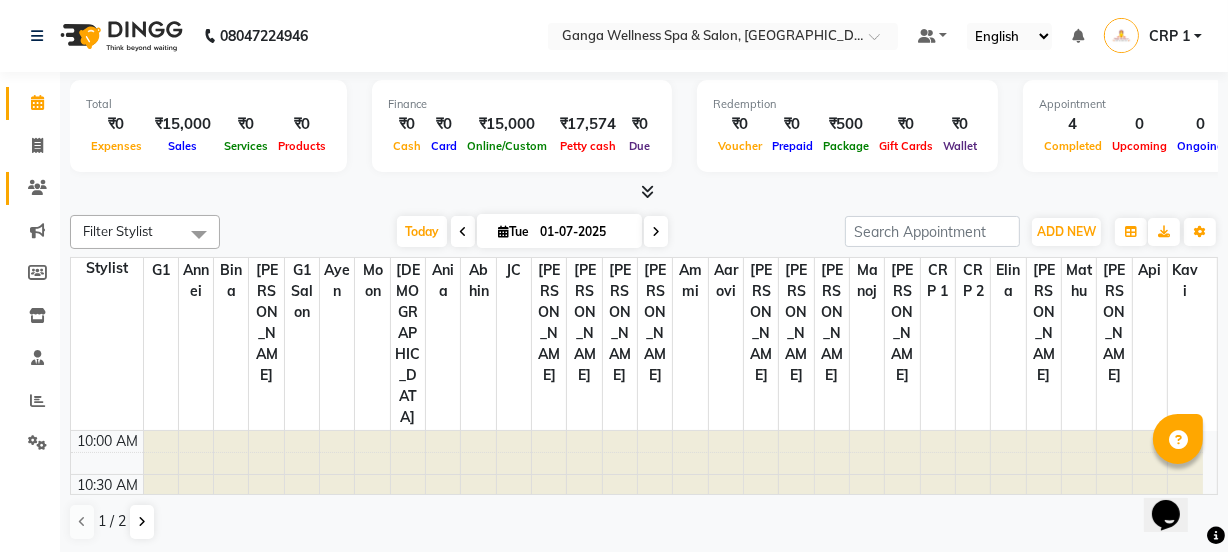 click 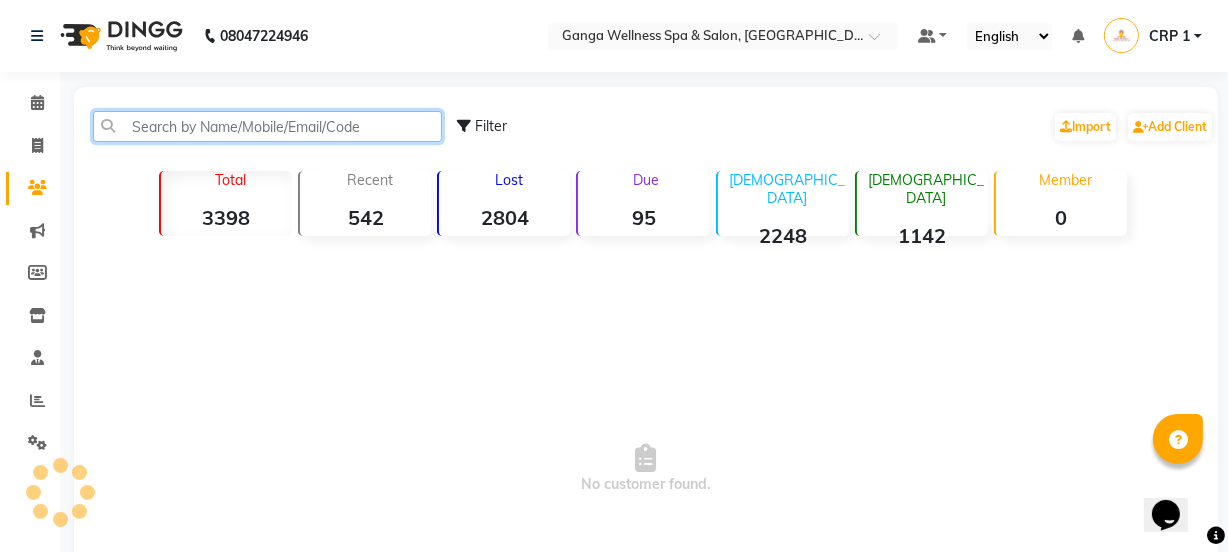 click 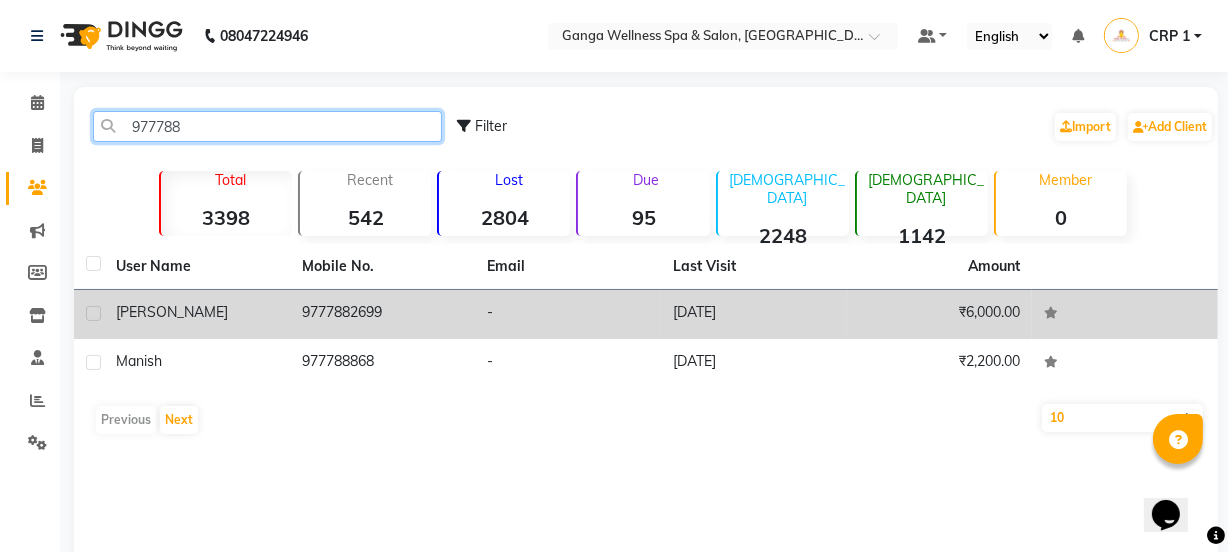 type on "977788" 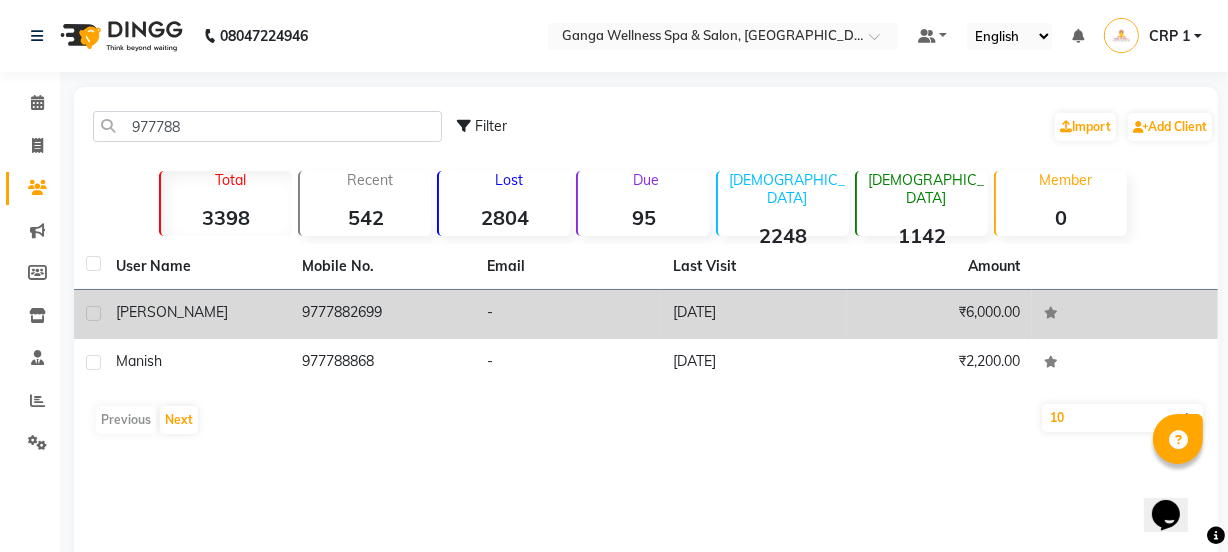 click on "9777882699" 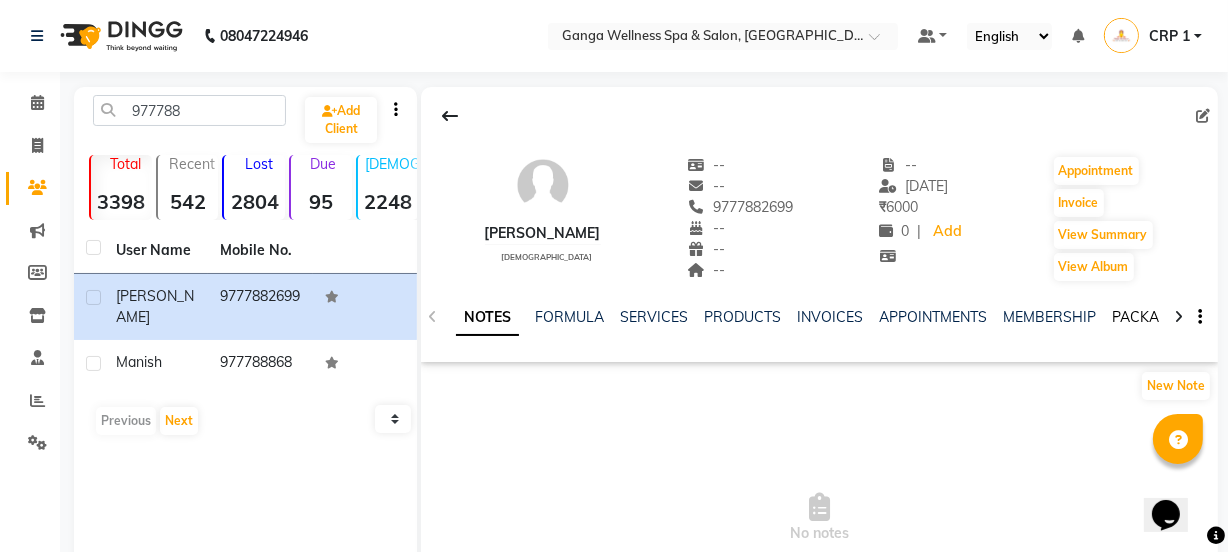 click on "PACKAGES" 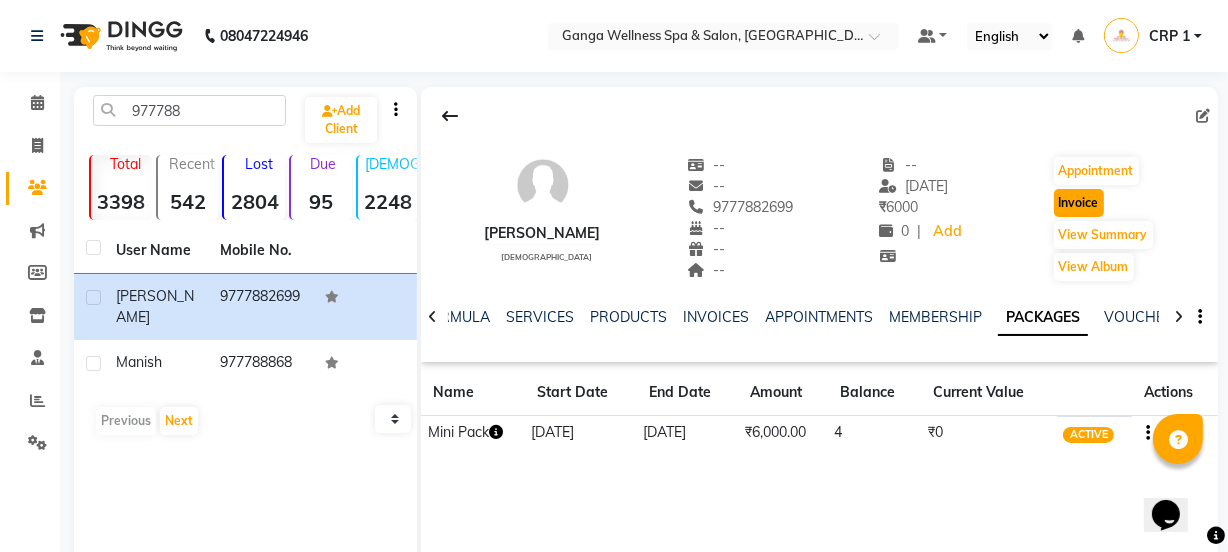 click on "Invoice" 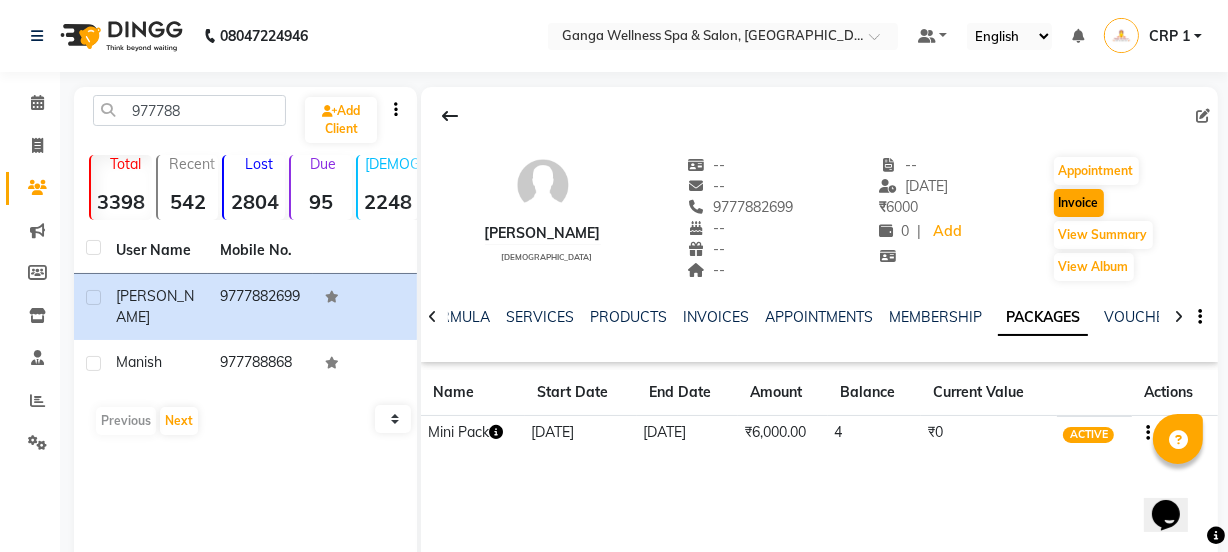 select on "service" 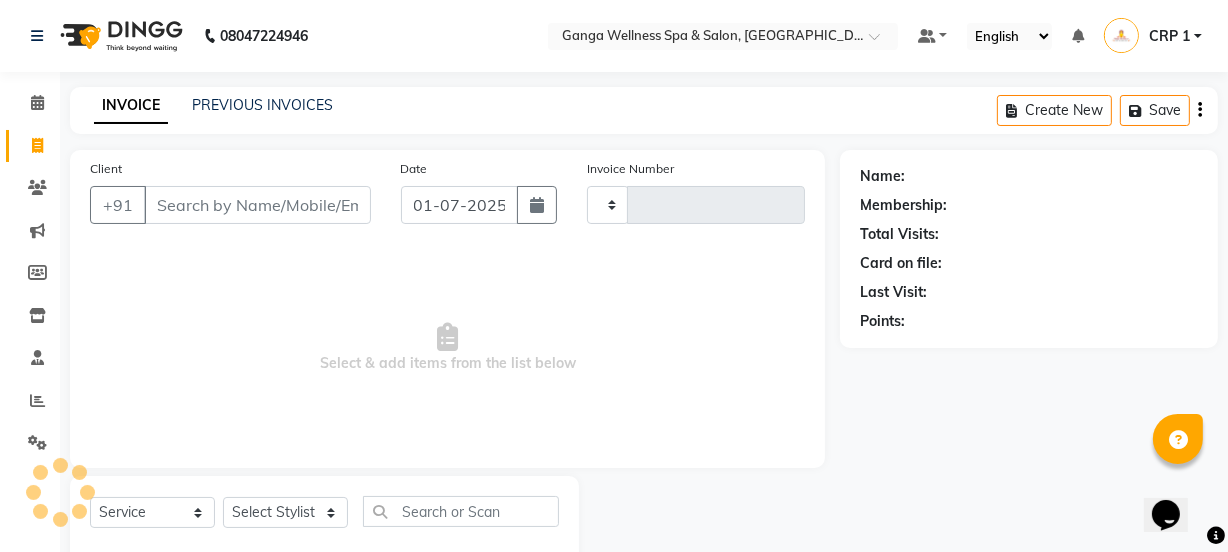 scroll, scrollTop: 50, scrollLeft: 0, axis: vertical 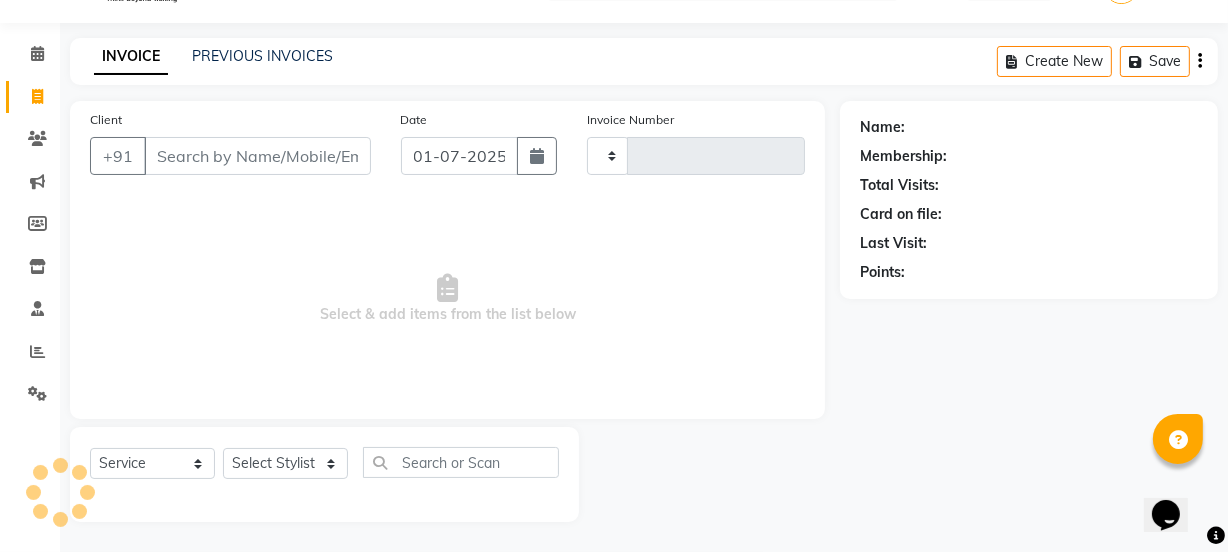 type on "1505" 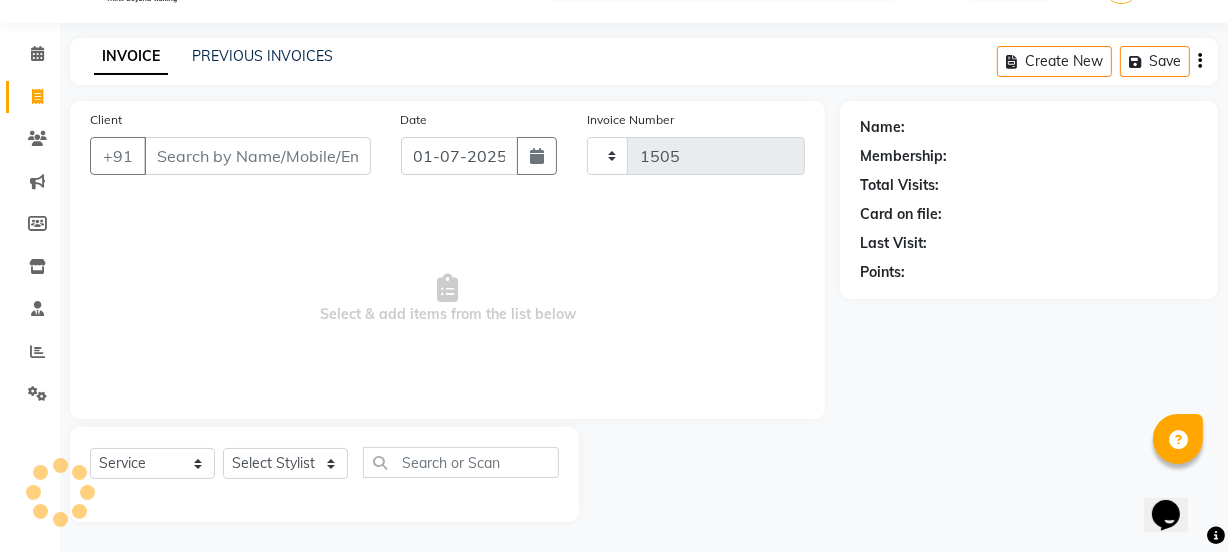 select on "715" 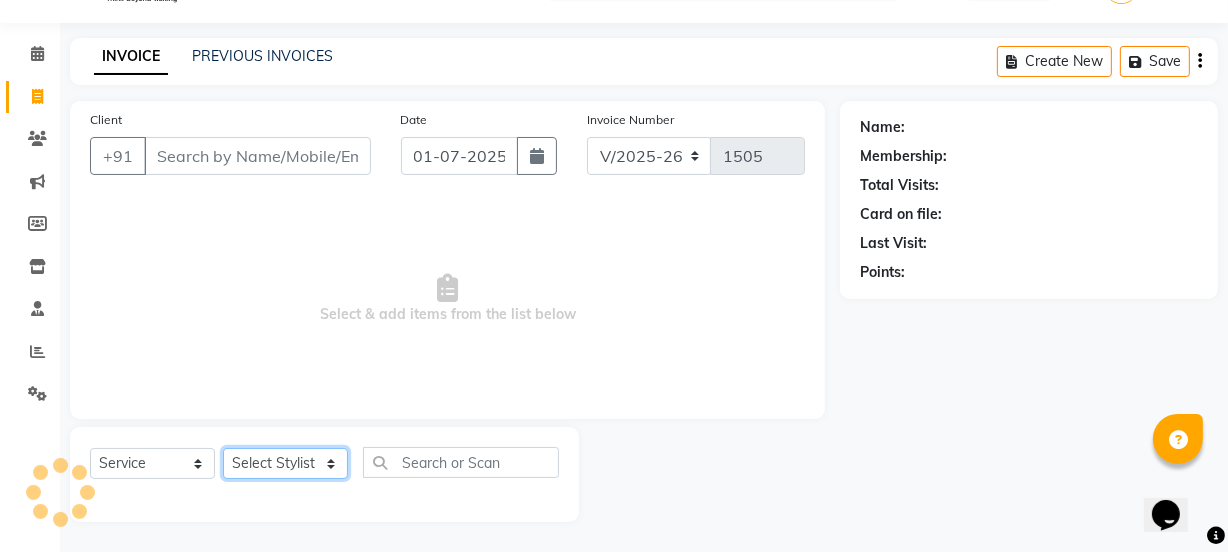 click on "Select Stylist" 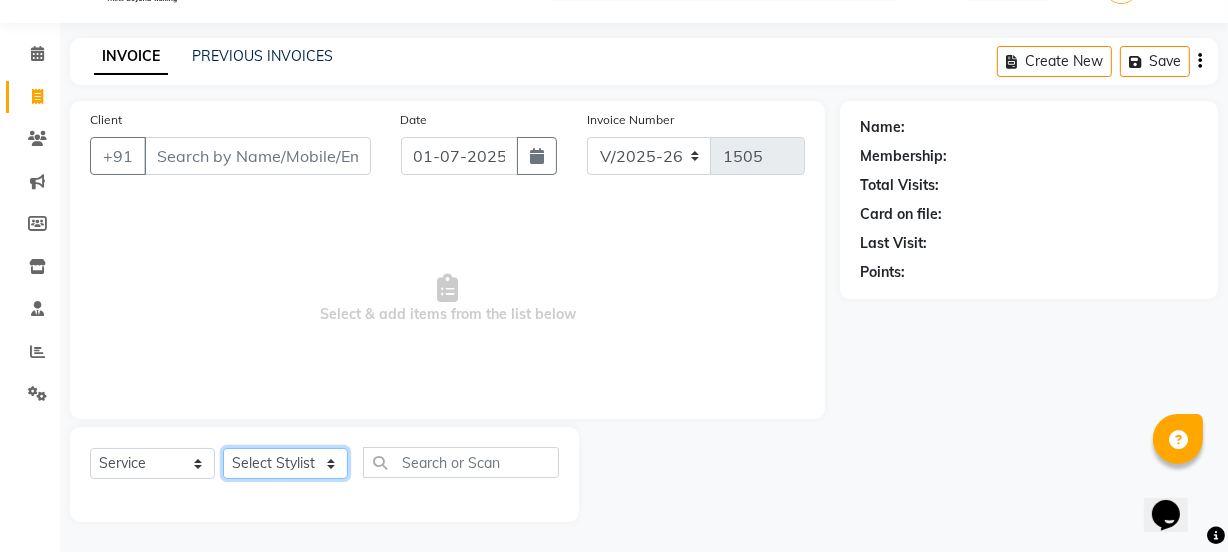 type on "9777882699" 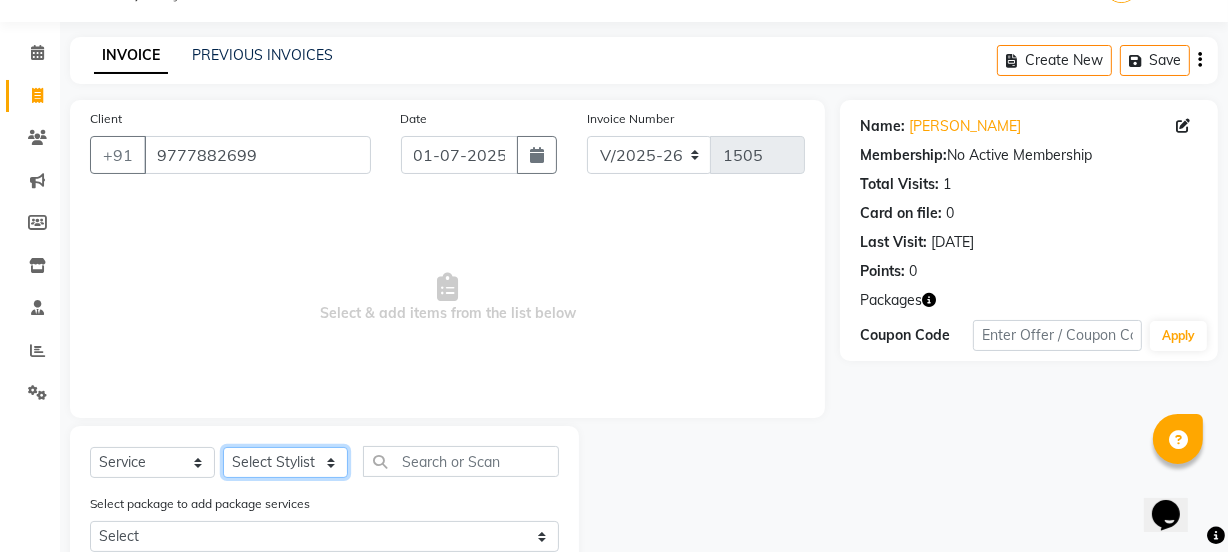 select on "40197" 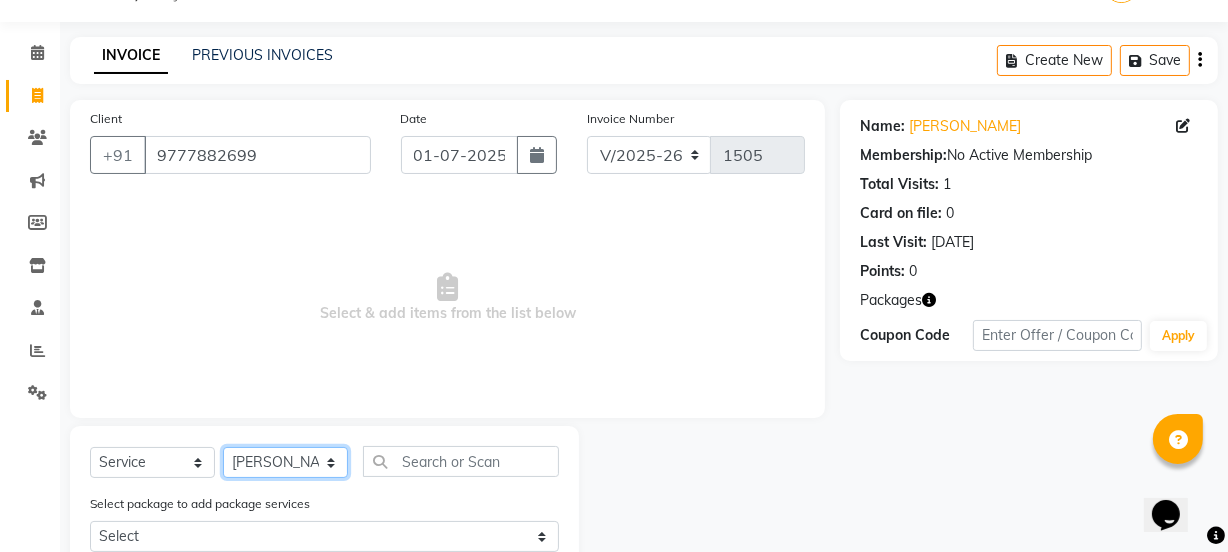 click on "Select Stylist Aarovi [PERSON_NAME] [PERSON_NAME] Ammi [PERSON_NAME] CRP 1 CRP 2 [PERSON_NAME] [PERSON_NAME] G1 G1 Salon General Manager  [PERSON_NAME] Jasmine [PERSON_NAME] [PERSON_NAME] Krishna [PERSON_NAME]  [PERSON_NAME] [PERSON_NAME] [PERSON_NAME] [PERSON_NAME] [PERSON_NAME] [PERSON_NAME] [PERSON_NAME] [PERSON_NAME] [PERSON_NAME] [PERSON_NAME] [PERSON_NAME] [PERSON_NAME] [PERSON_NAME] Umpi Zuali" 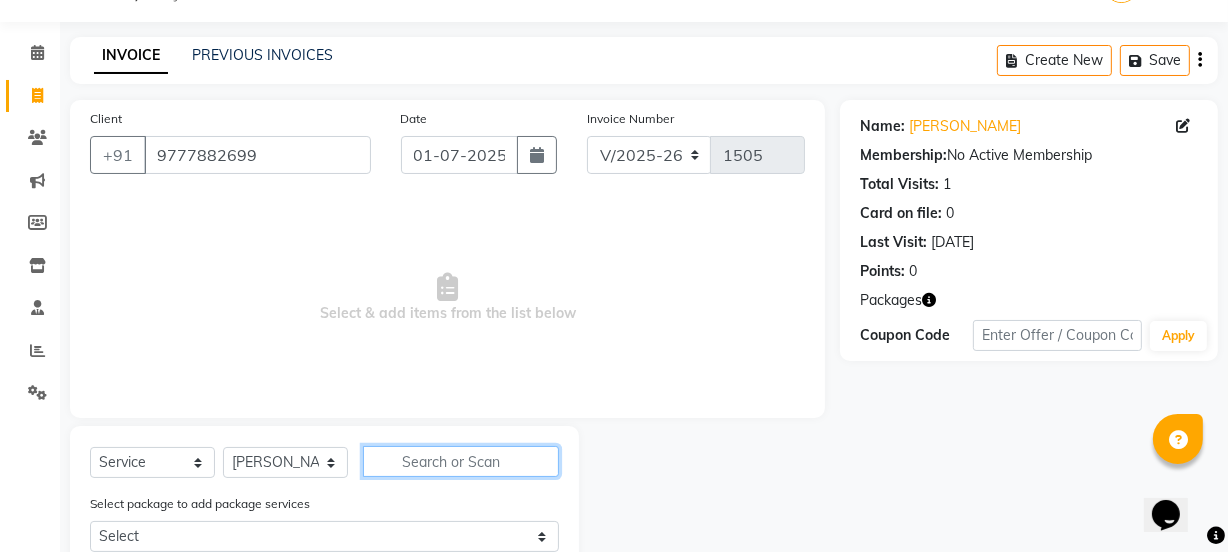 click 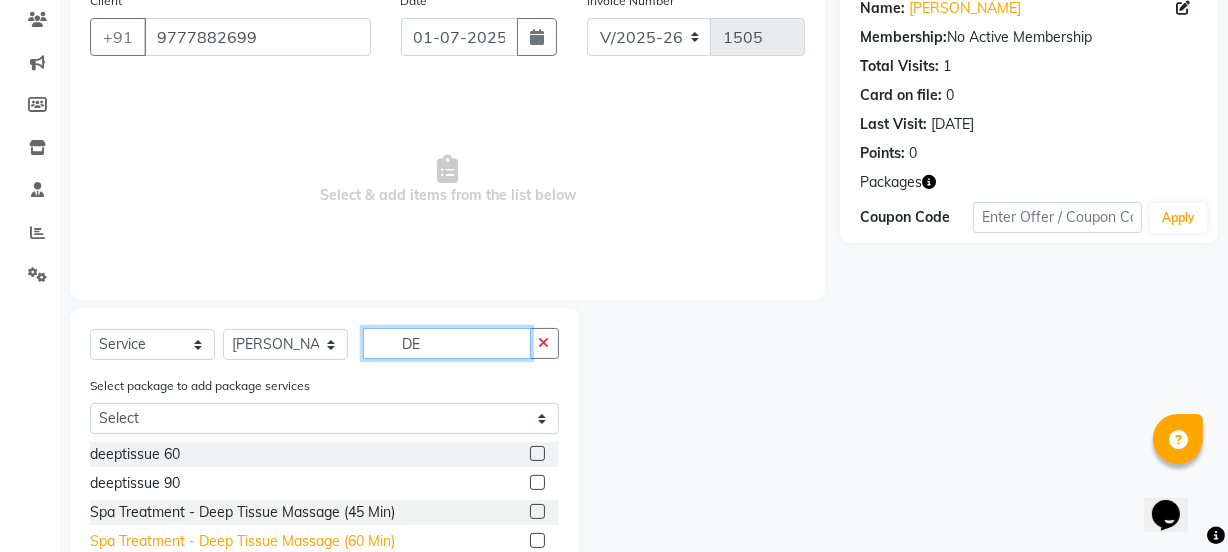scroll, scrollTop: 231, scrollLeft: 0, axis: vertical 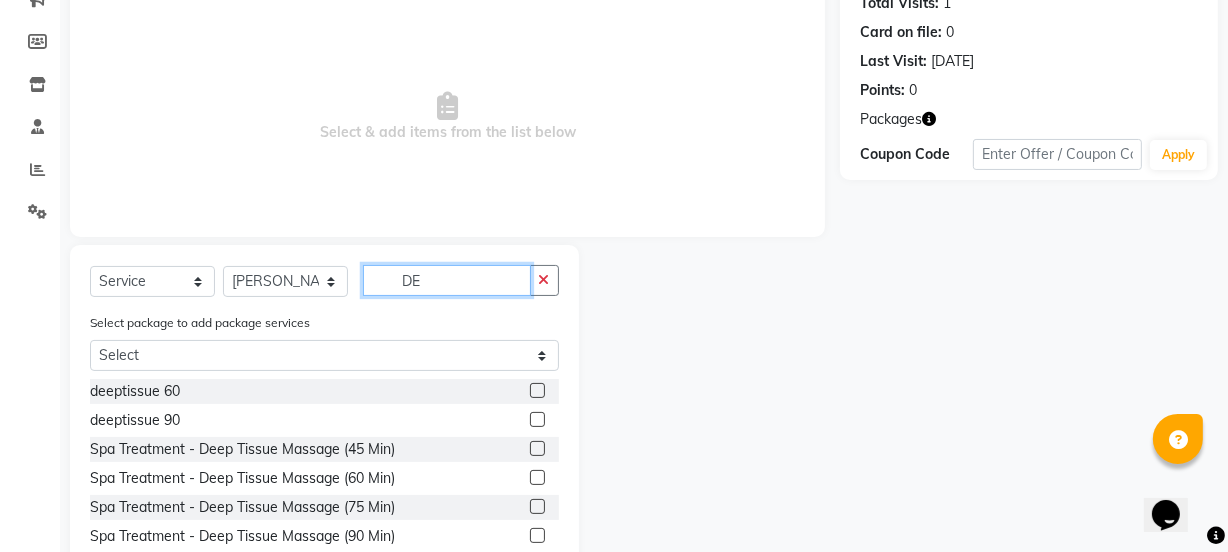 type on "DE" 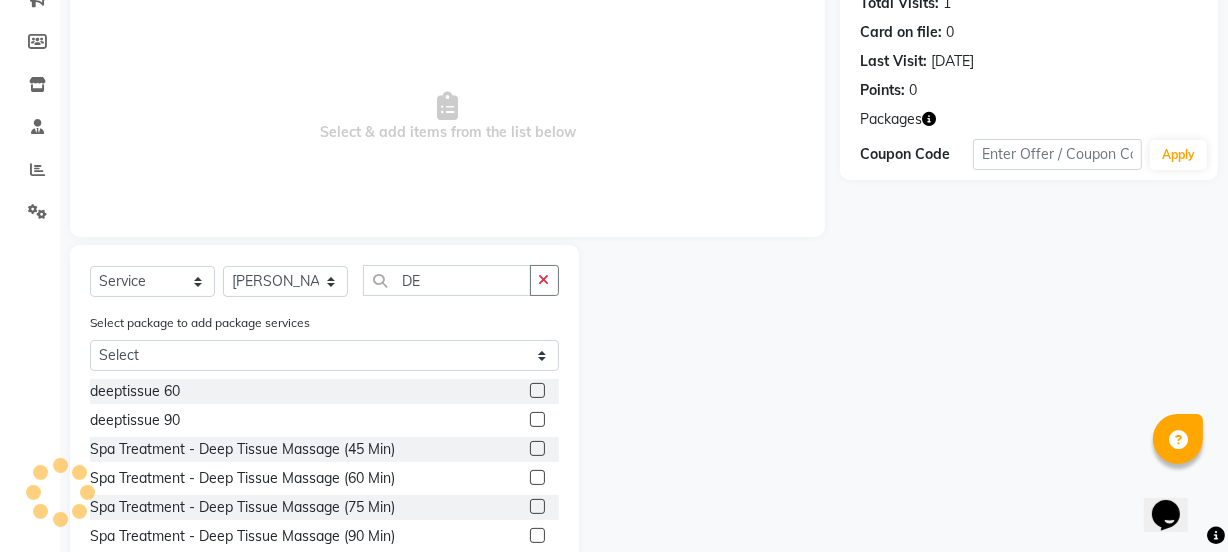 click 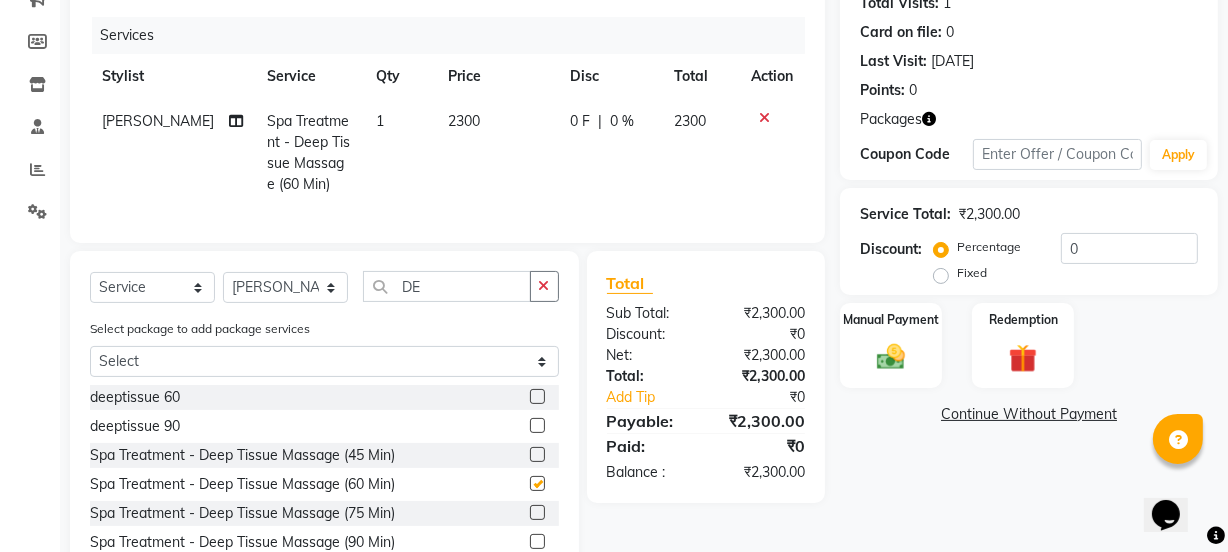 checkbox on "false" 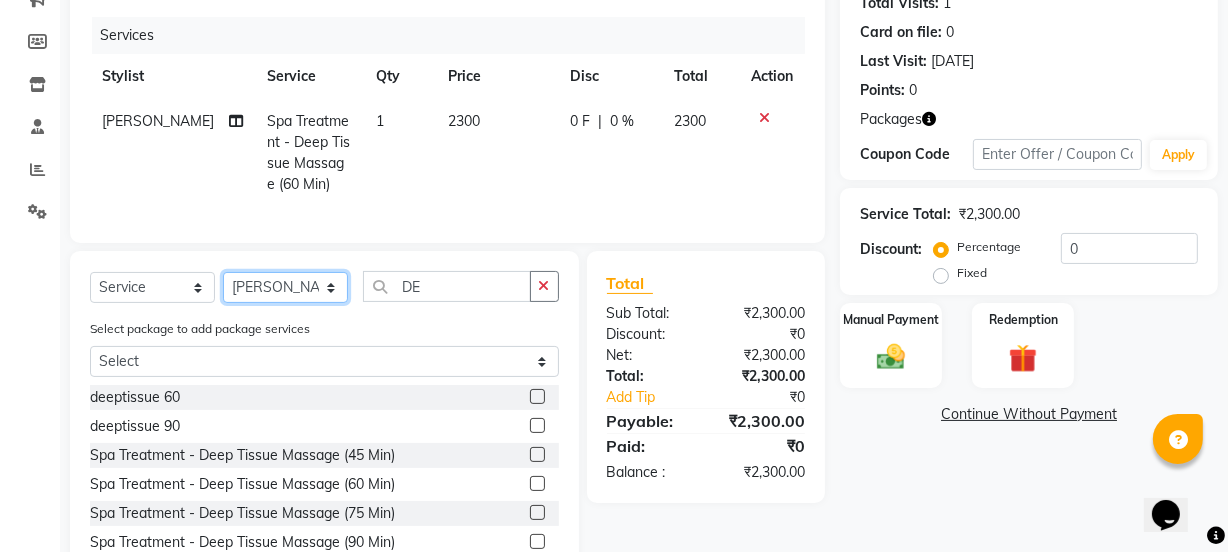 click on "Select Stylist Aarovi [PERSON_NAME] [PERSON_NAME] Ammi [PERSON_NAME] CRP 1 CRP 2 [PERSON_NAME] [PERSON_NAME] G1 G1 Salon General Manager  [PERSON_NAME] Jasmine [PERSON_NAME] [PERSON_NAME] Krishna [PERSON_NAME]  [PERSON_NAME] [PERSON_NAME] [PERSON_NAME] [PERSON_NAME] [PERSON_NAME] [PERSON_NAME] [PERSON_NAME] [PERSON_NAME] [PERSON_NAME] [PERSON_NAME] [PERSON_NAME] [PERSON_NAME] [PERSON_NAME] Umpi Zuali" 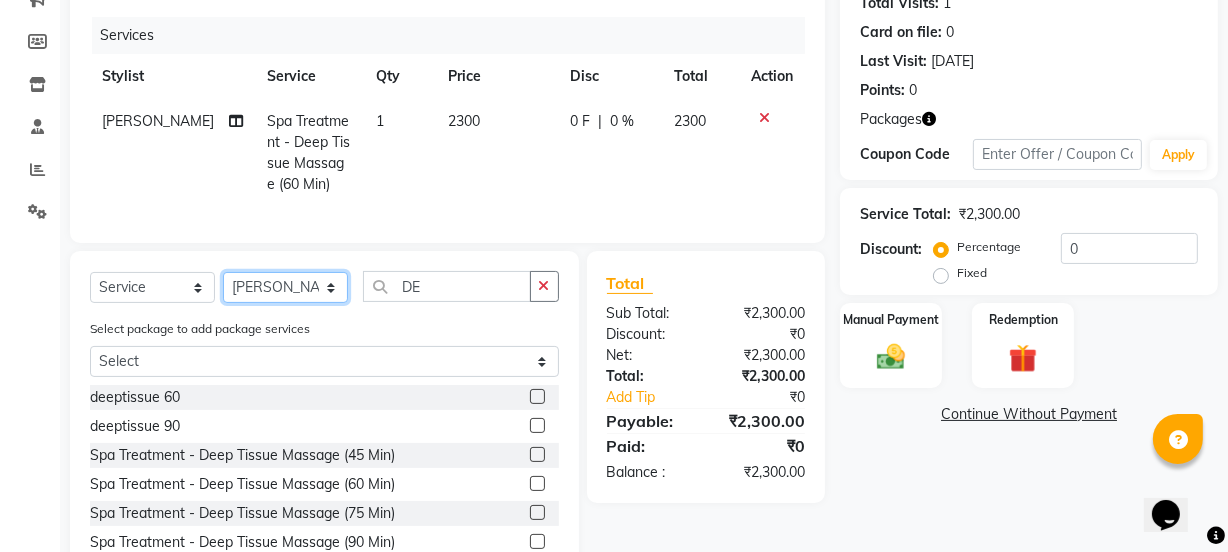 select on "69036" 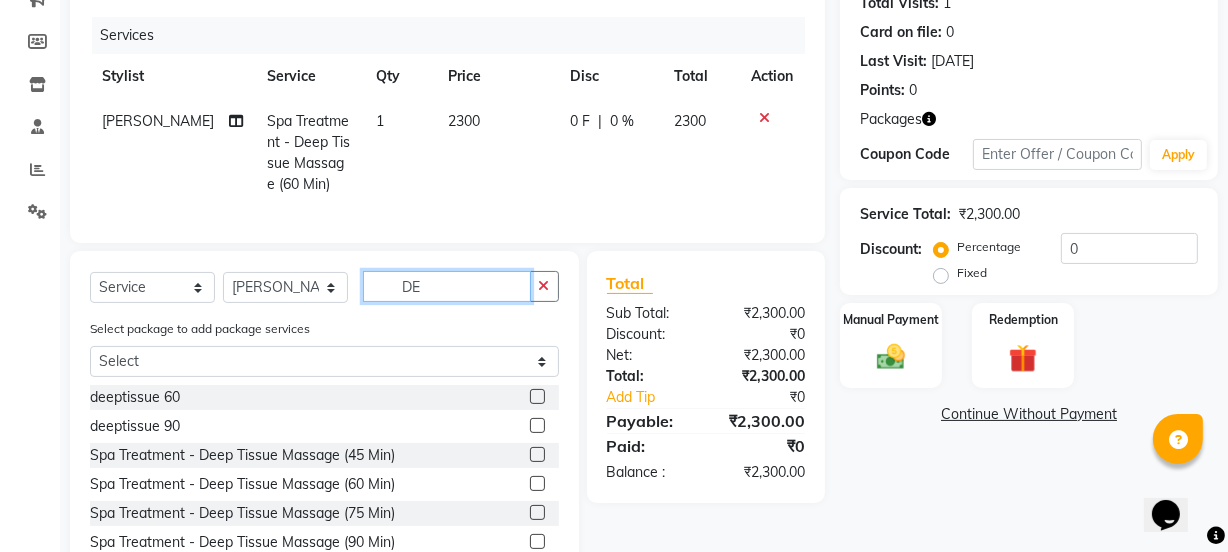 click on "DE" 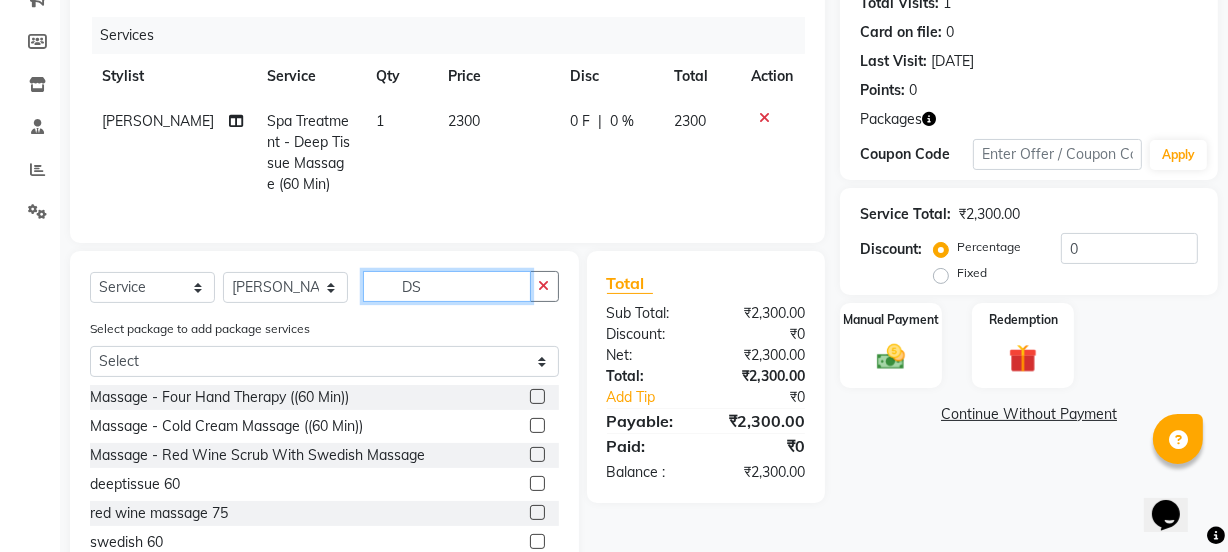 scroll, scrollTop: 226, scrollLeft: 0, axis: vertical 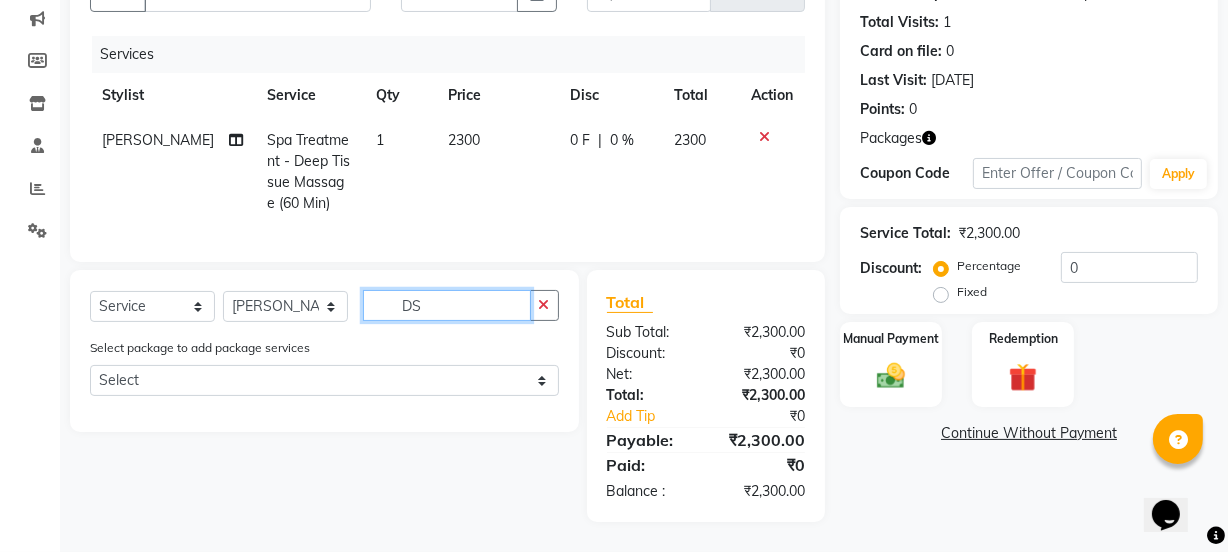type on "D" 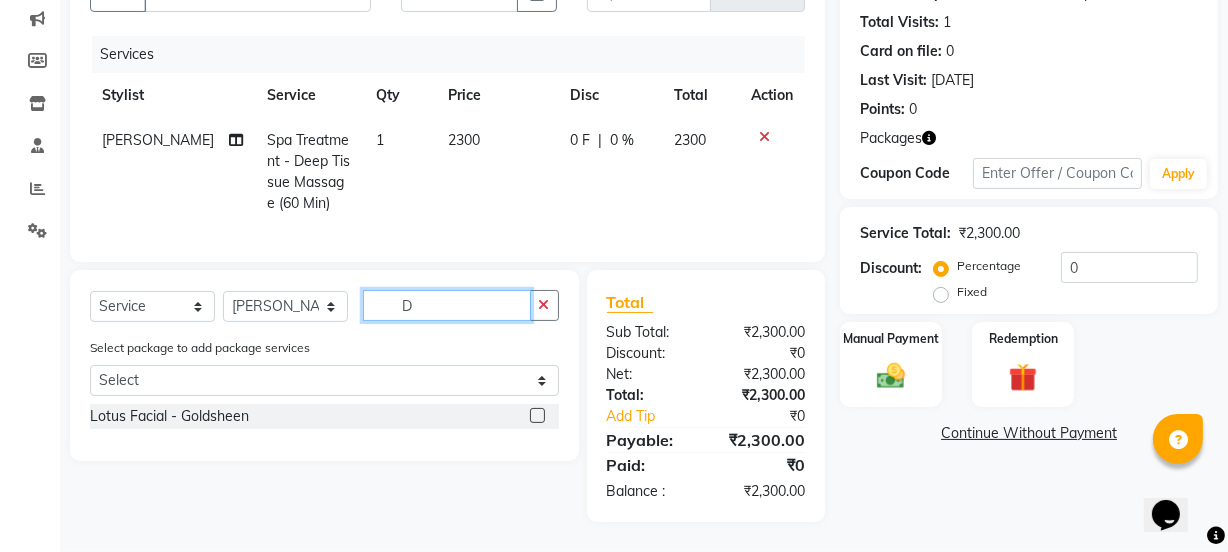 scroll, scrollTop: 231, scrollLeft: 0, axis: vertical 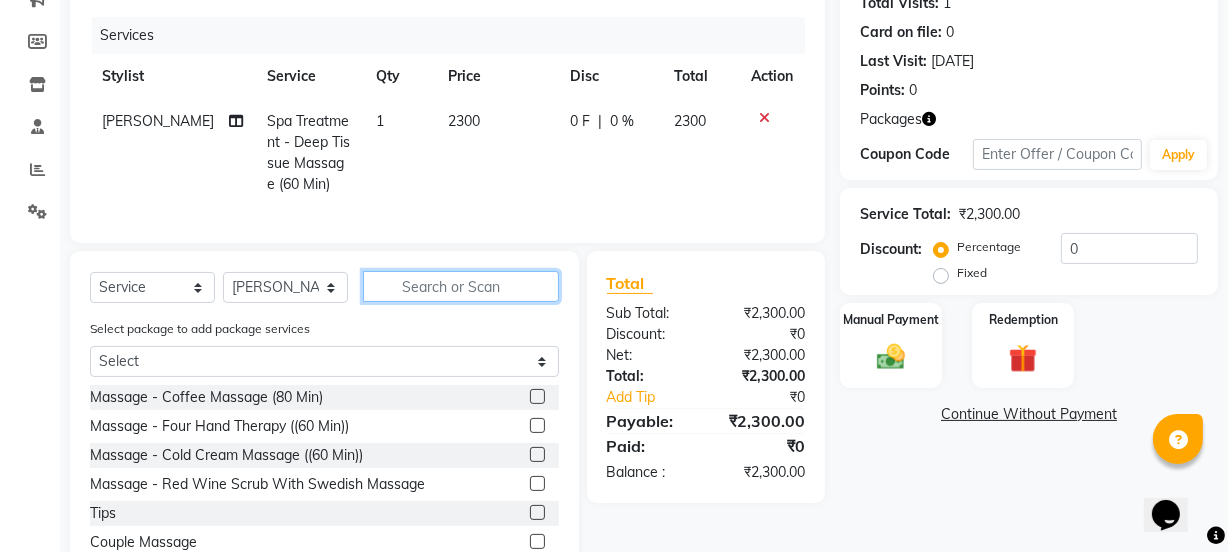type on "C" 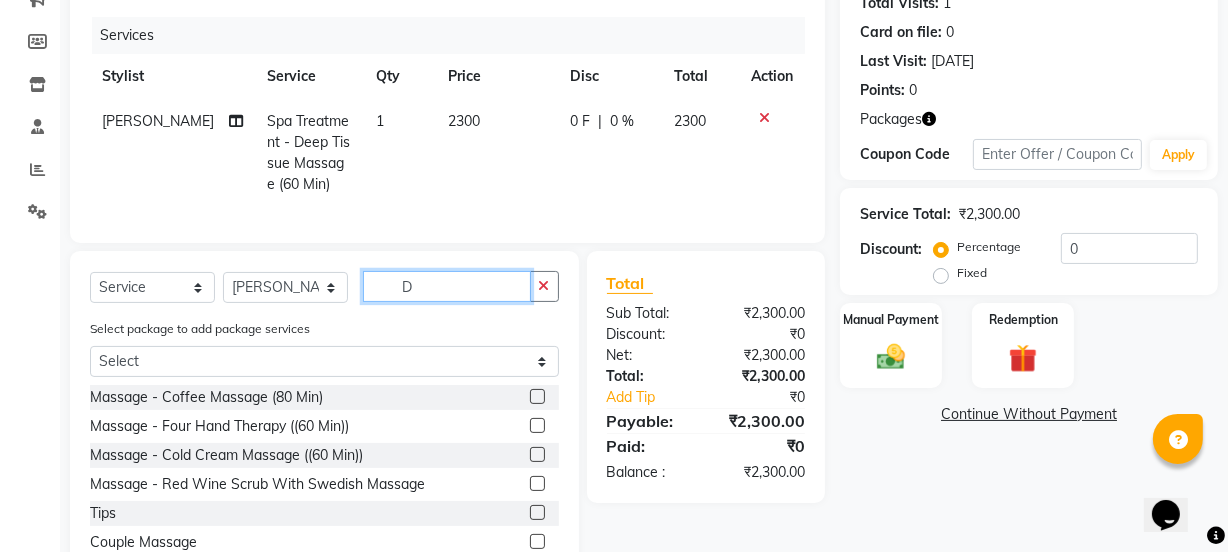 type on "DE" 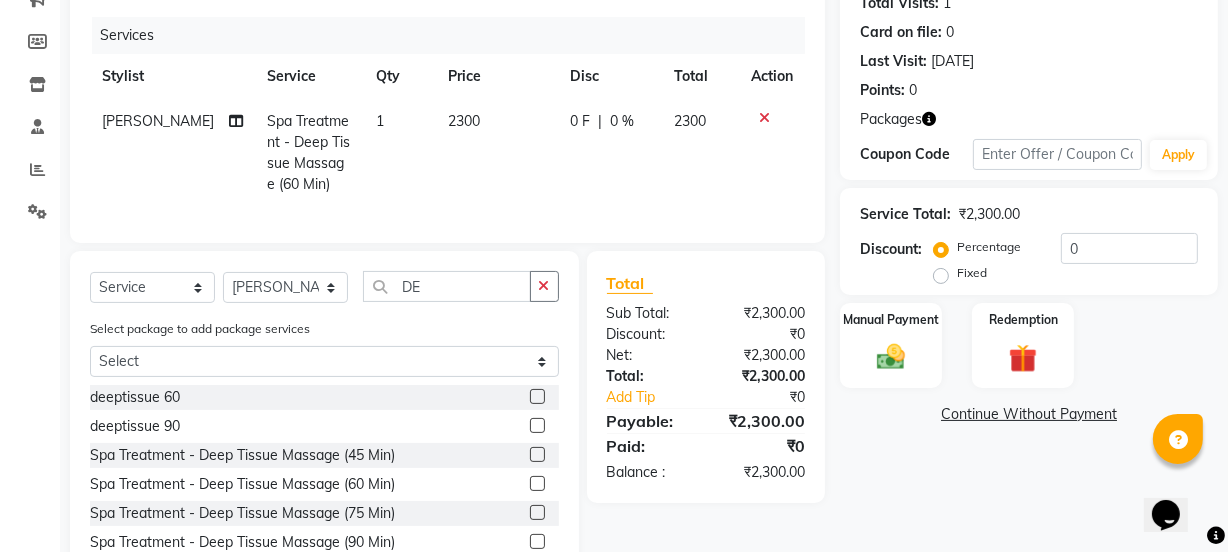 click 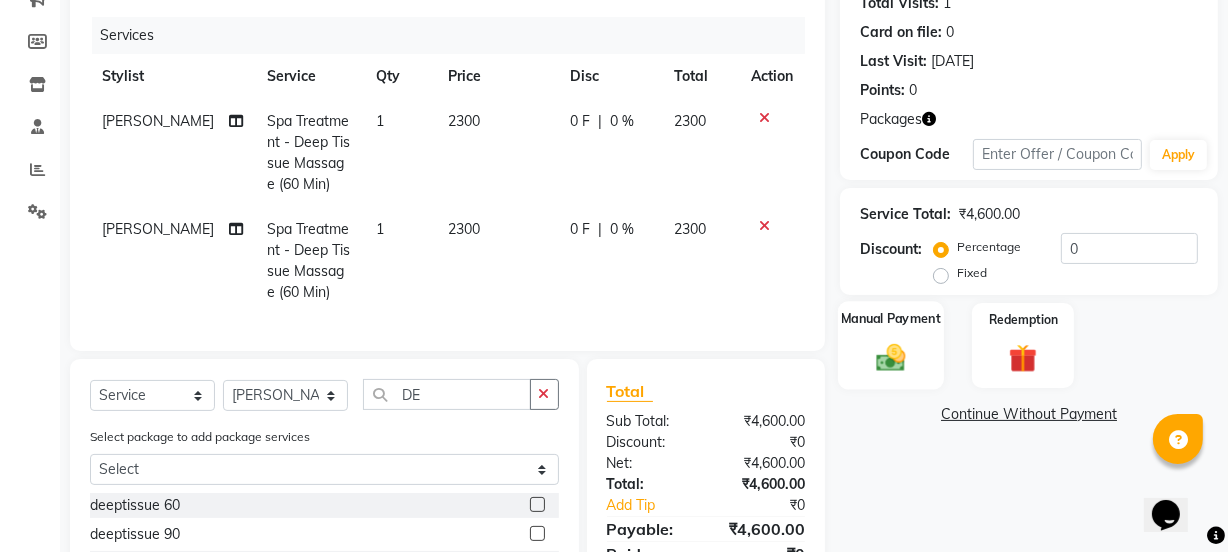 checkbox on "false" 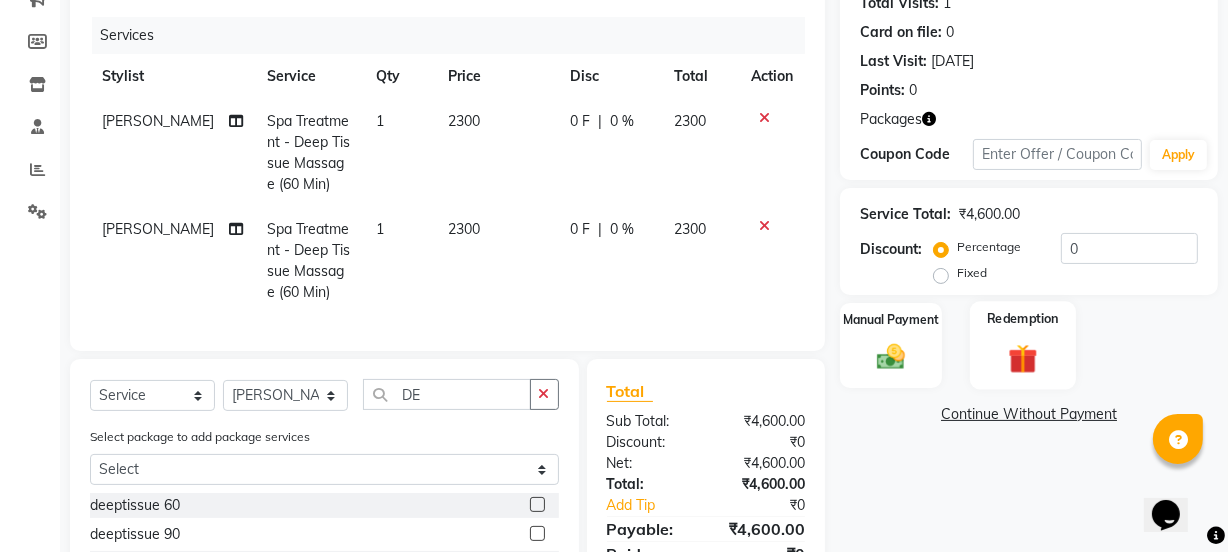 click on "Redemption" 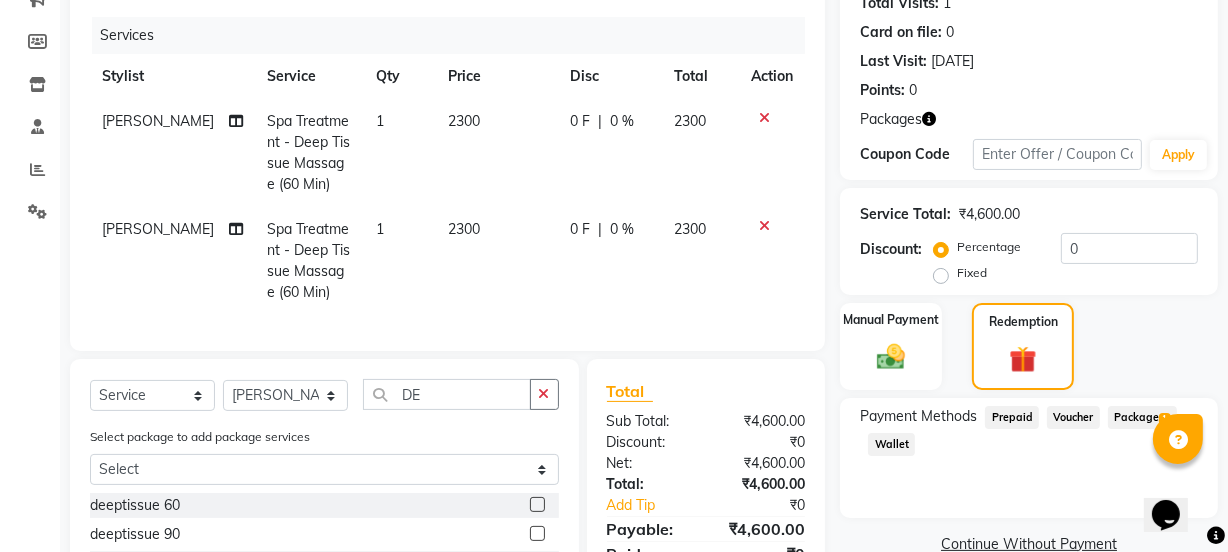 click on "Package  1" 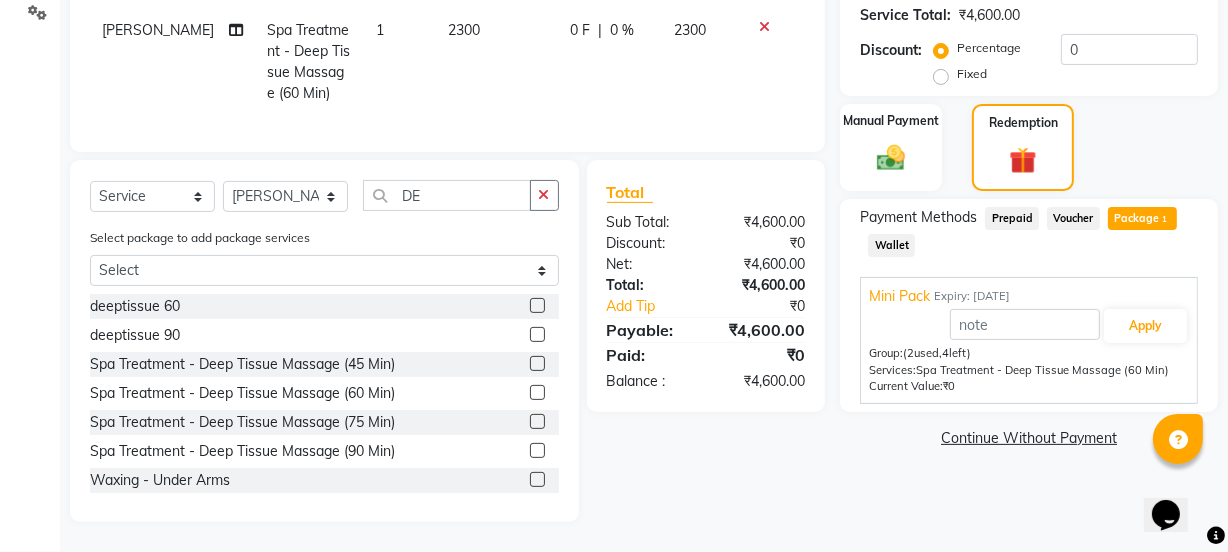 scroll, scrollTop: 445, scrollLeft: 0, axis: vertical 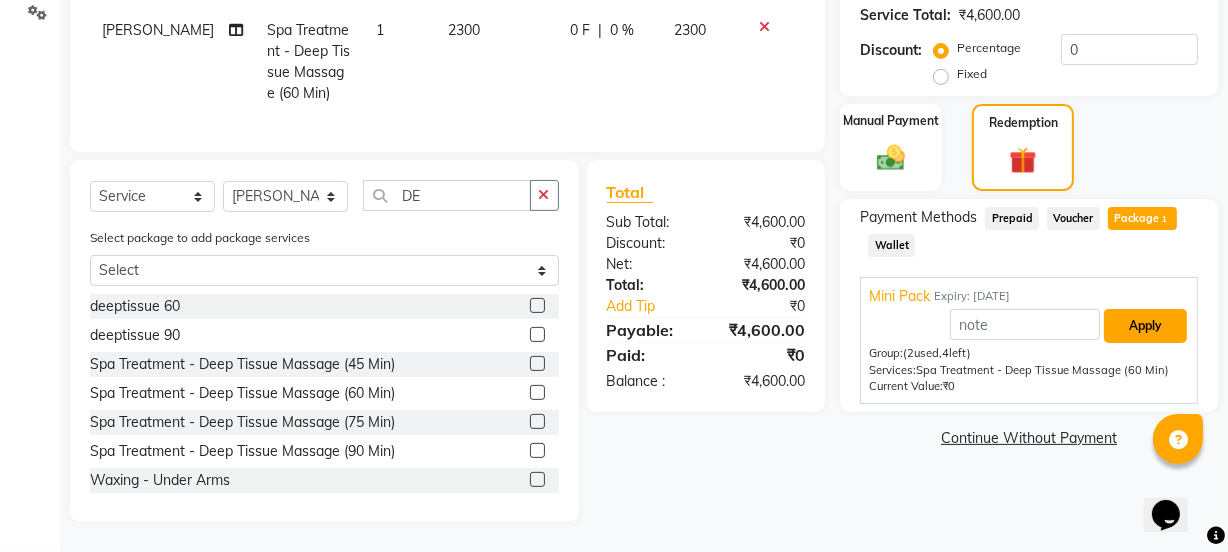 click on "Apply" at bounding box center (1145, 326) 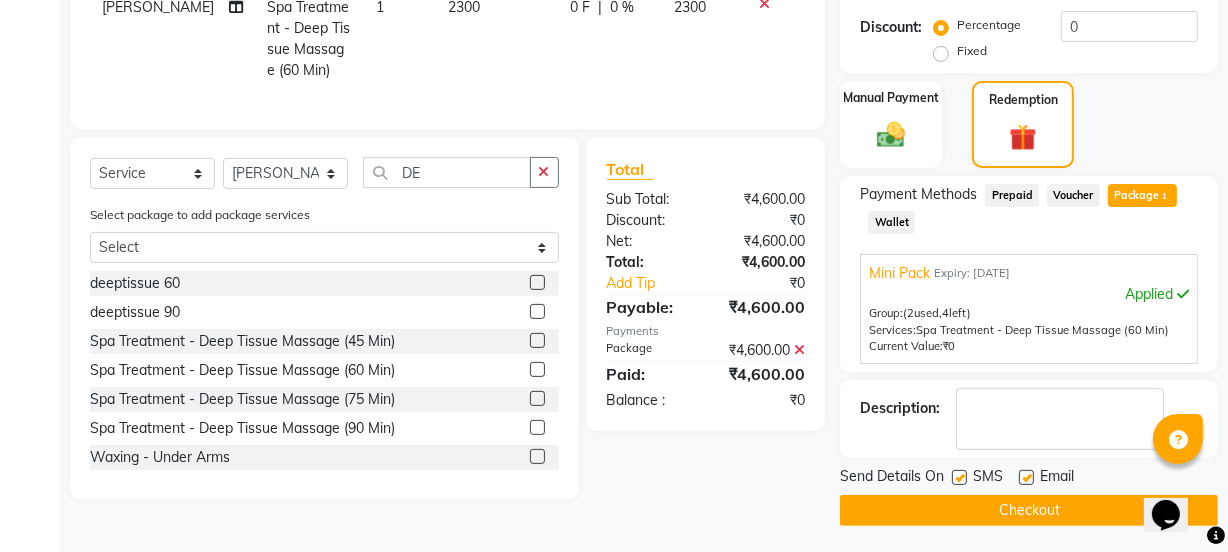 scroll, scrollTop: 456, scrollLeft: 0, axis: vertical 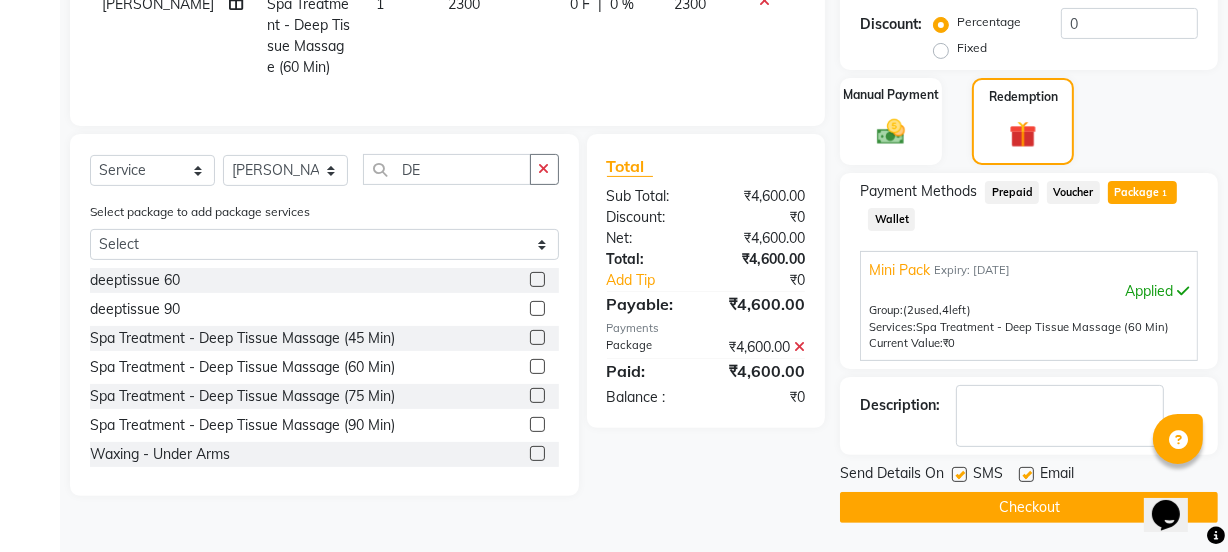 click on "Checkout" 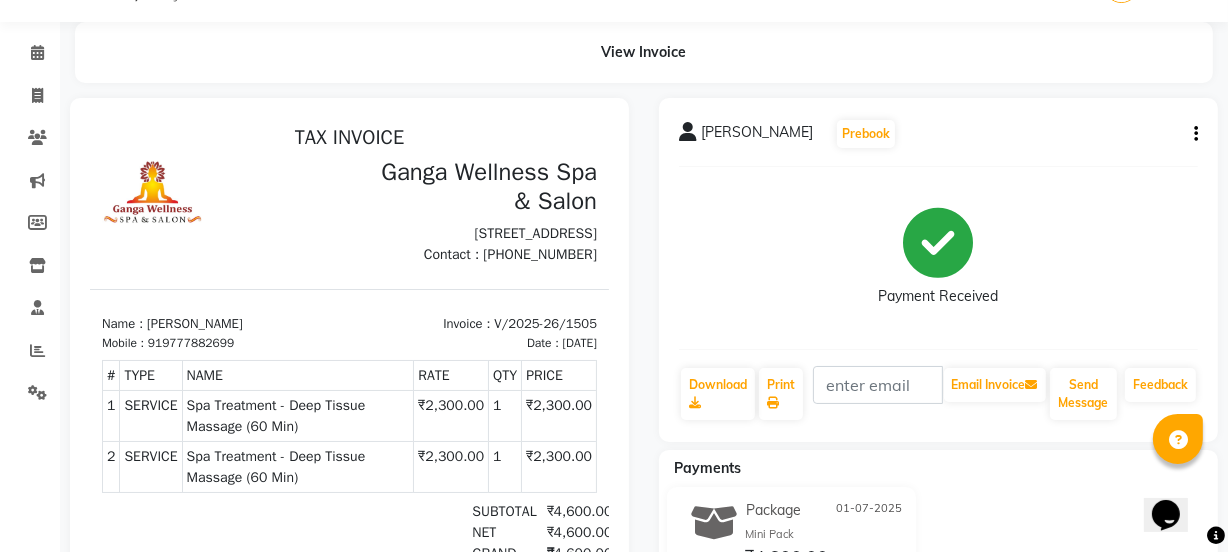 scroll, scrollTop: 0, scrollLeft: 0, axis: both 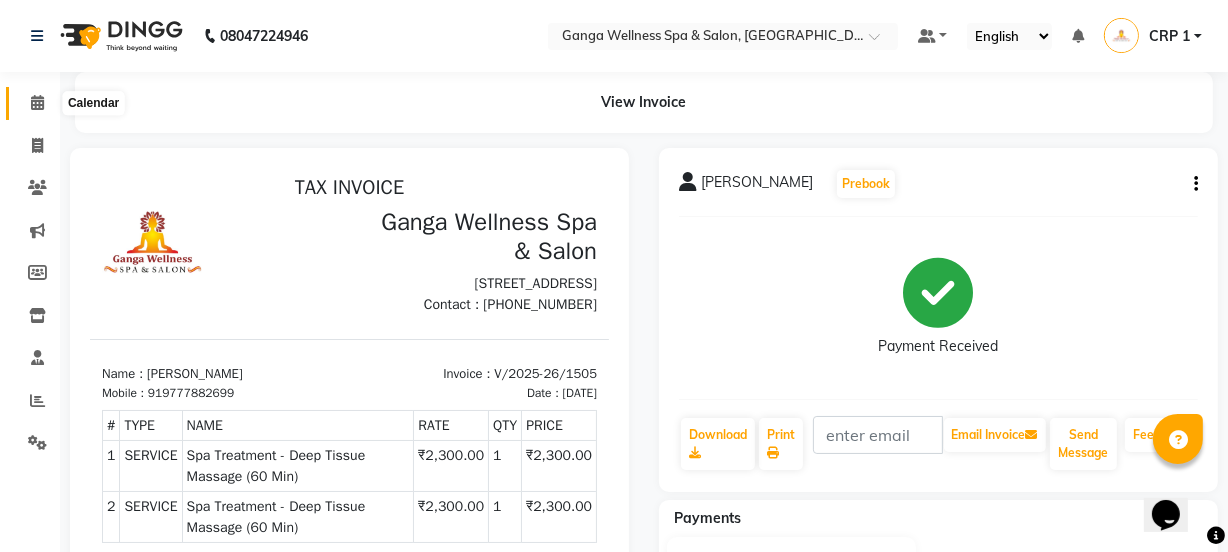 click 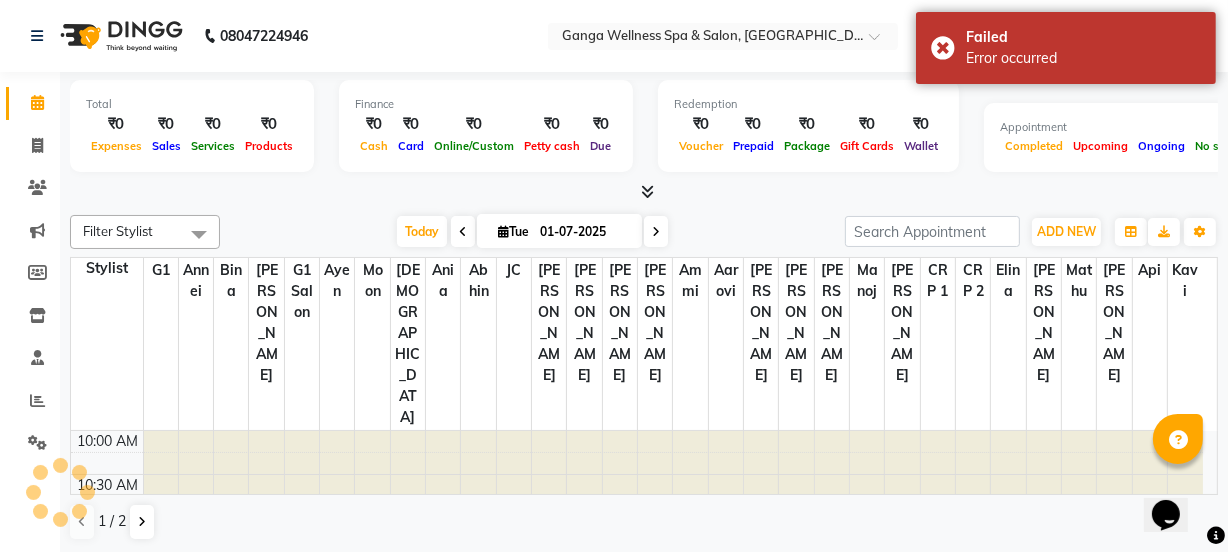 scroll, scrollTop: 527, scrollLeft: 0, axis: vertical 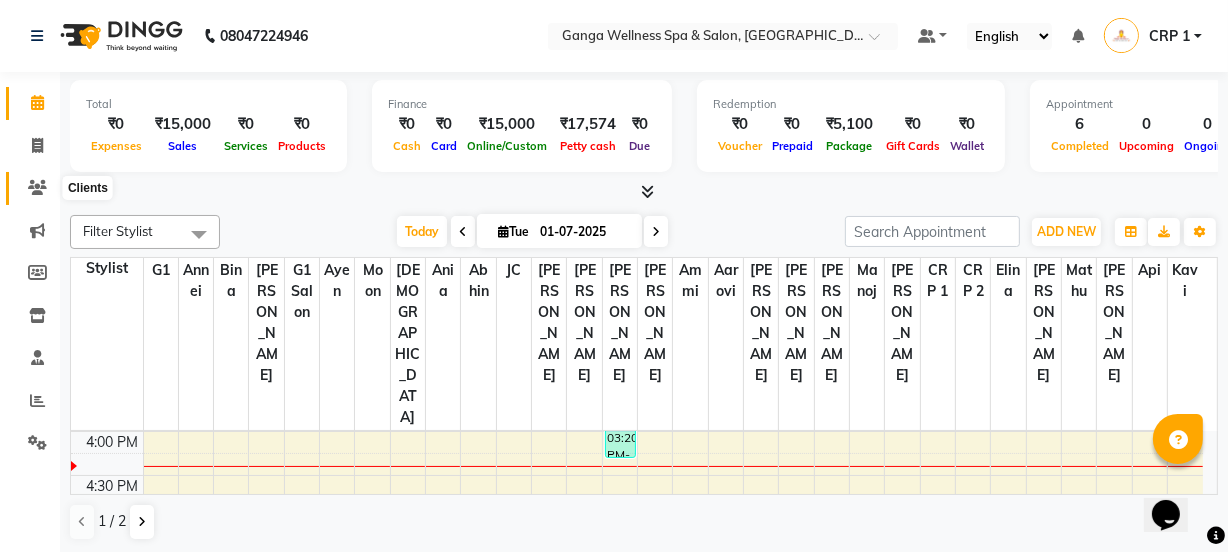 click 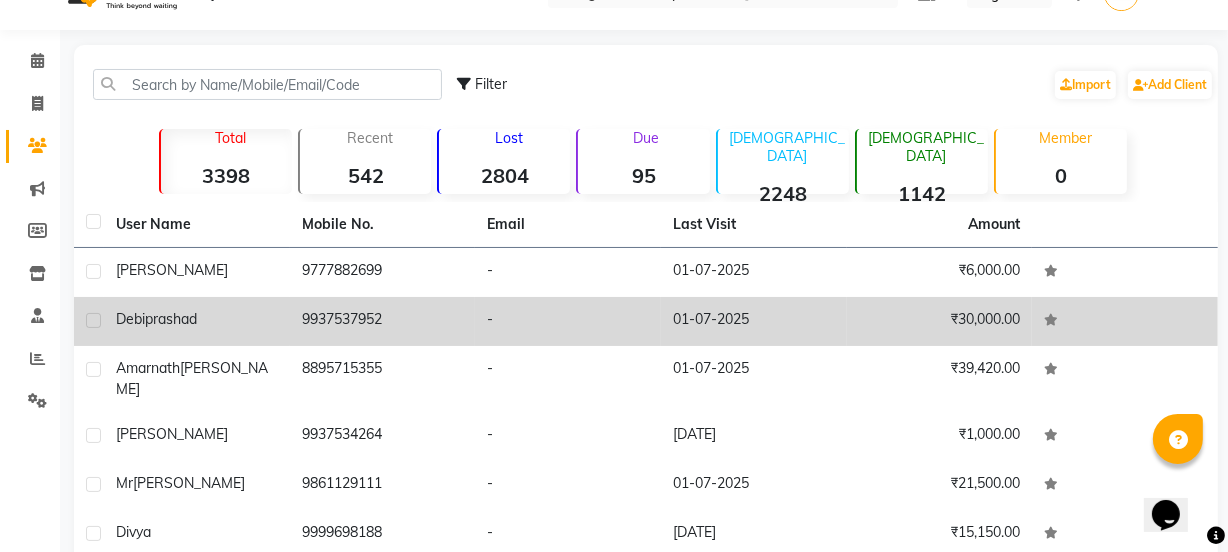 scroll, scrollTop: 40, scrollLeft: 0, axis: vertical 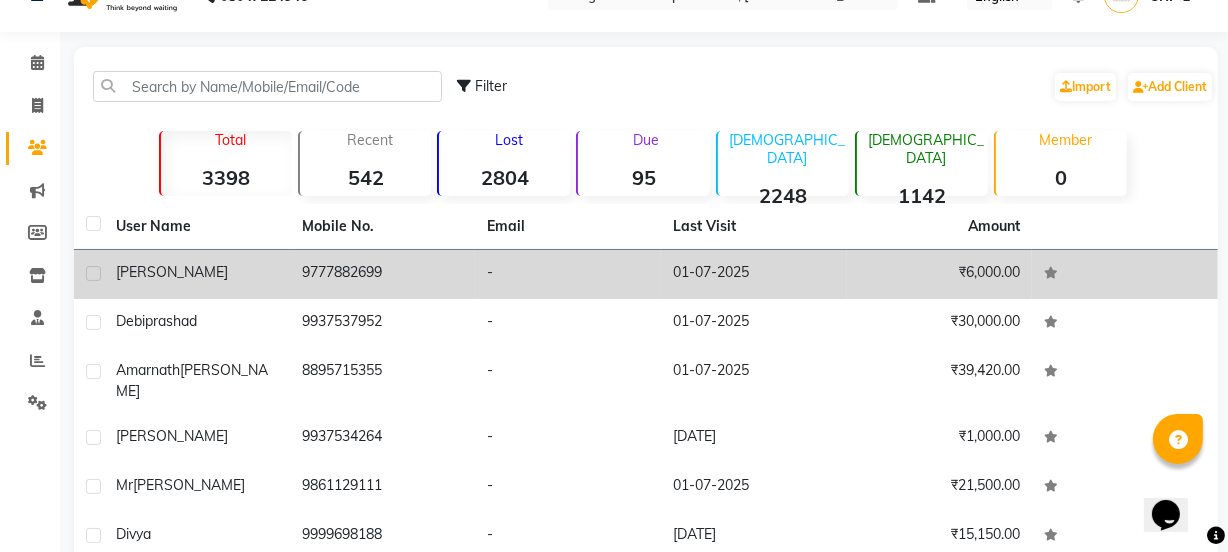click on "9777882699" 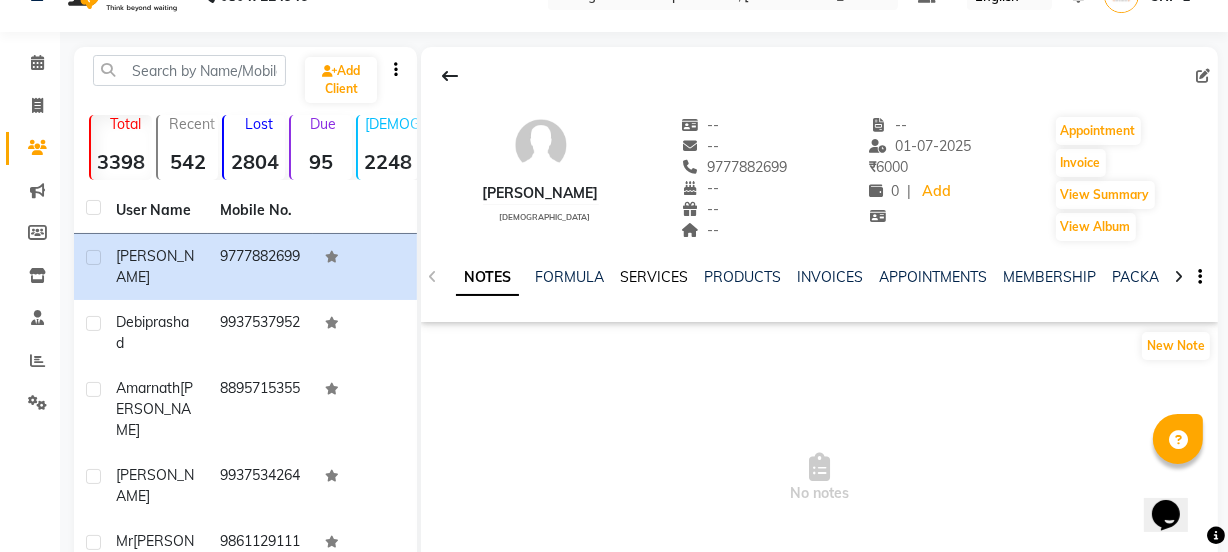 click on "SERVICES" 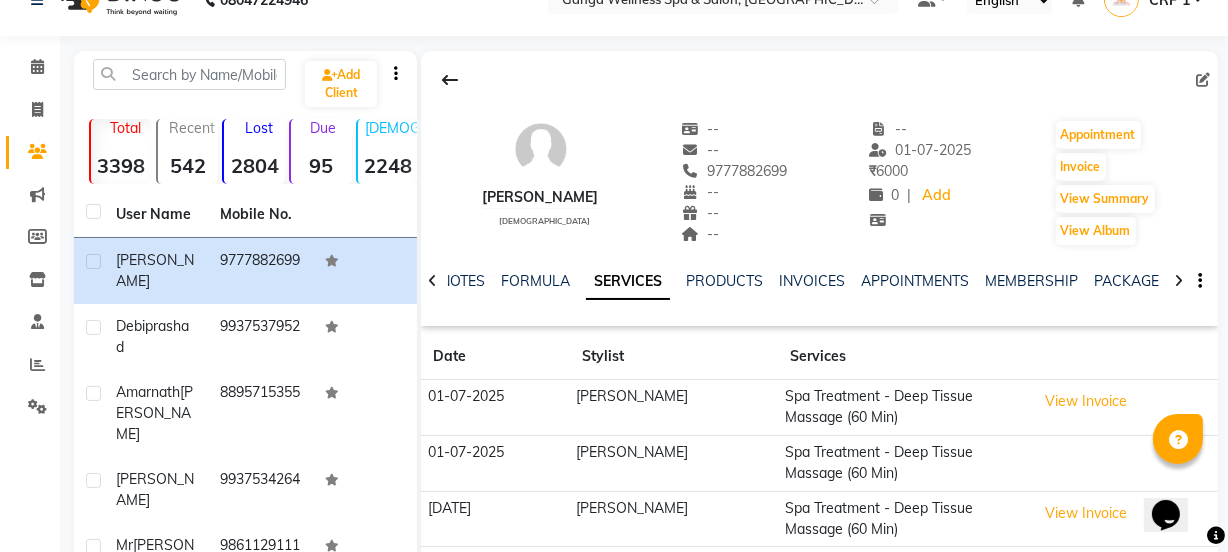 scroll, scrollTop: 0, scrollLeft: 0, axis: both 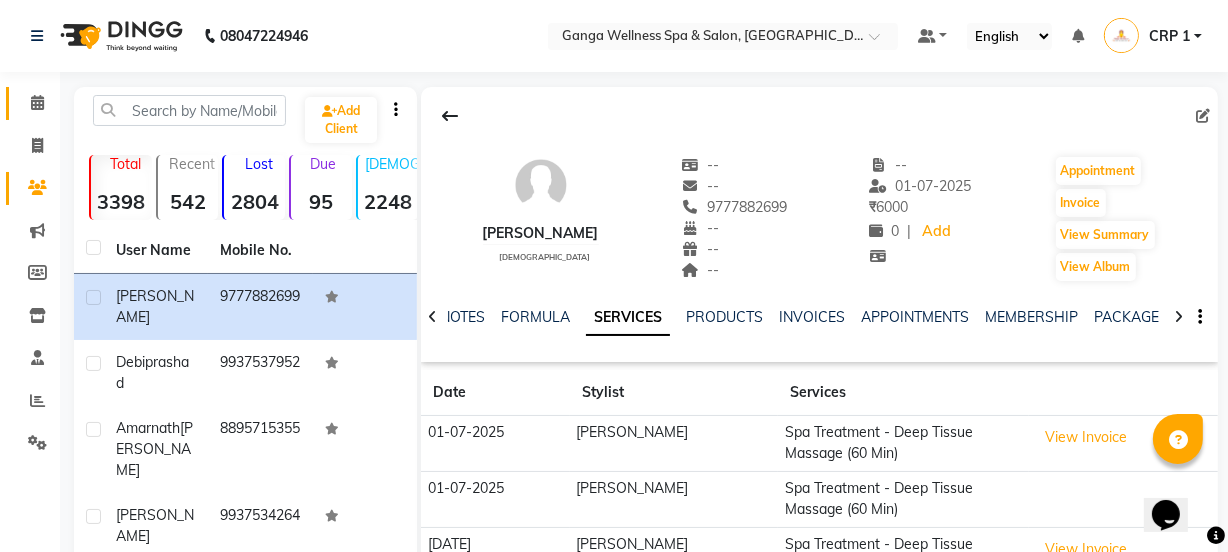 click on "Calendar" 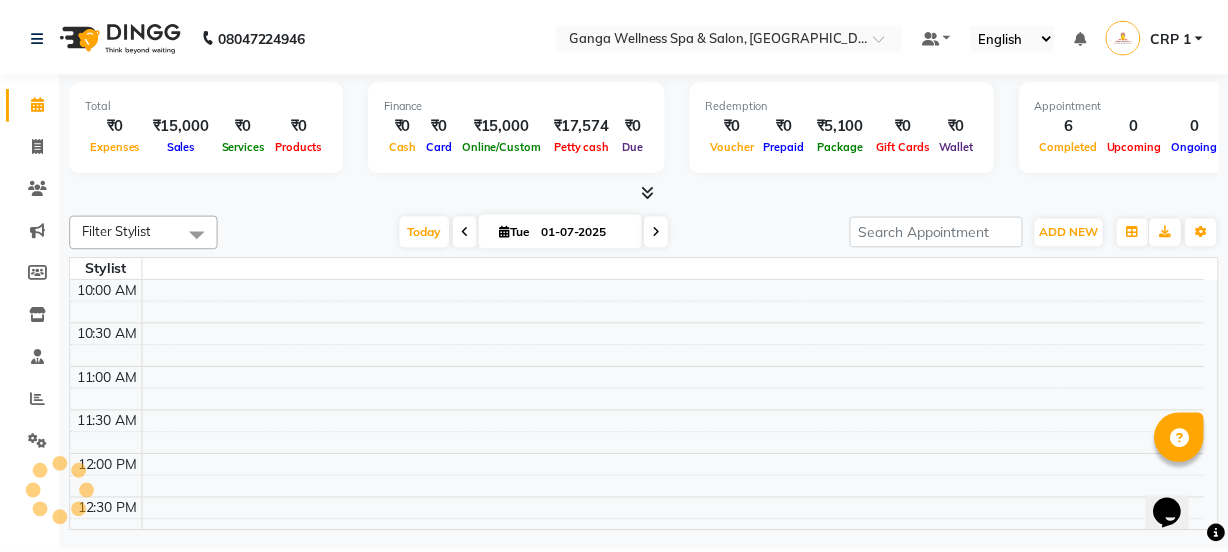 scroll, scrollTop: 0, scrollLeft: 0, axis: both 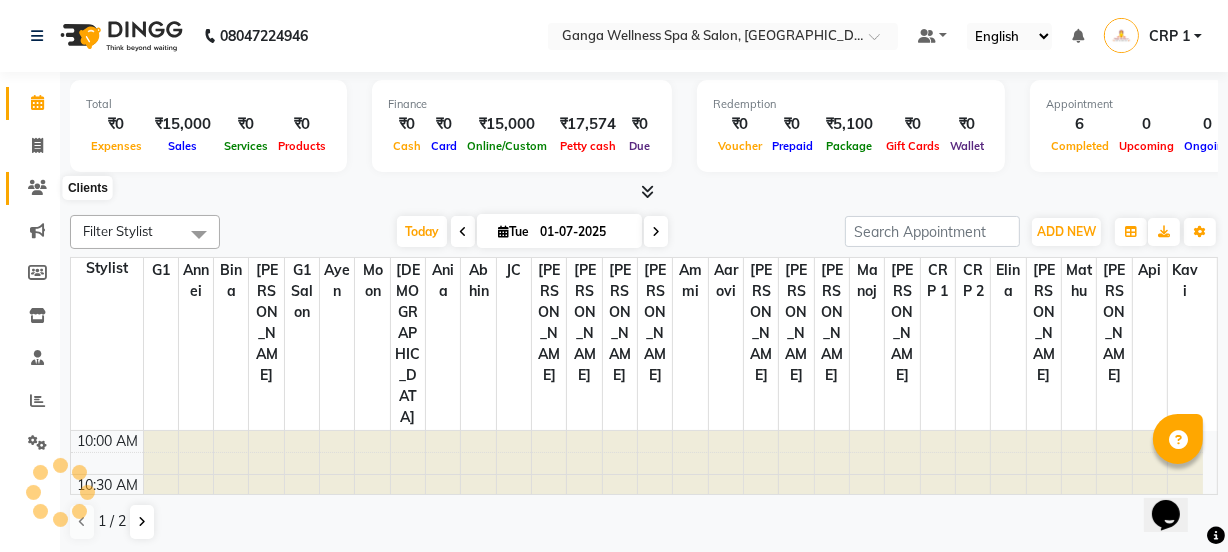 click 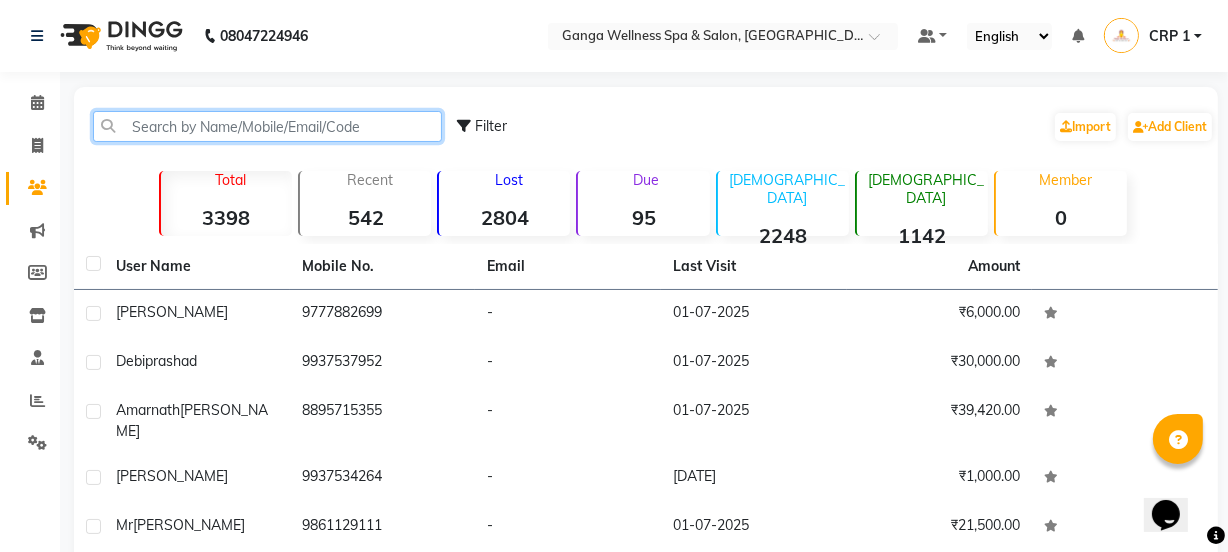 click 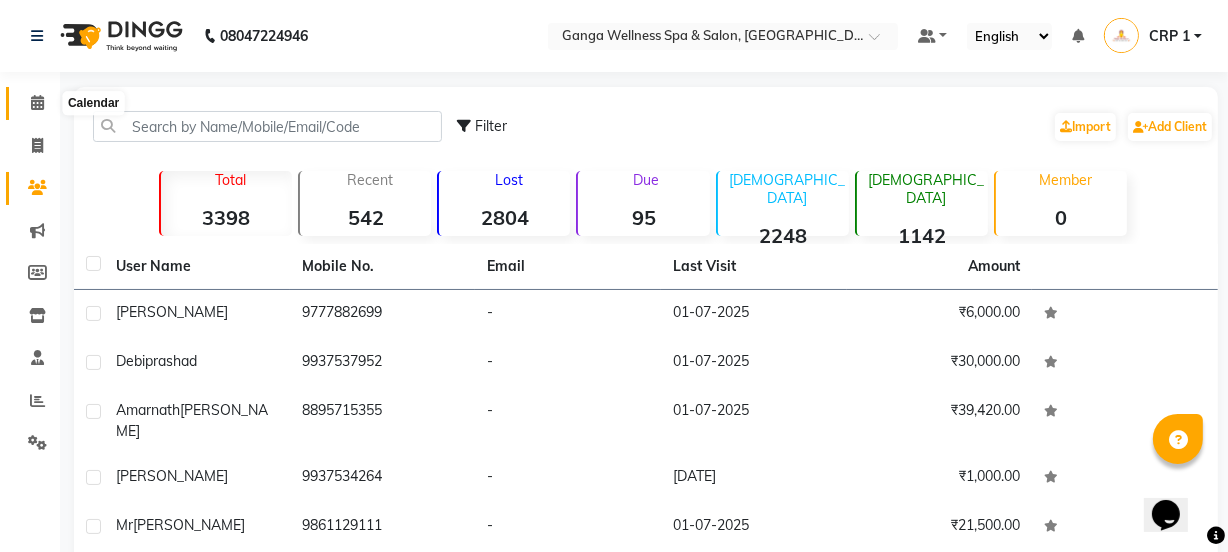 click 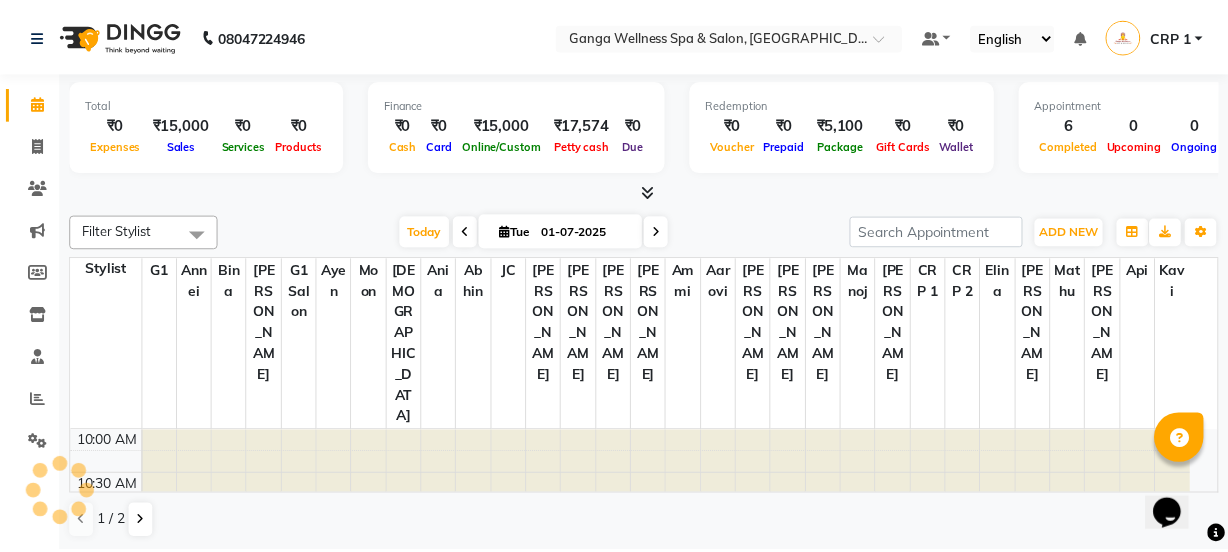 scroll, scrollTop: 0, scrollLeft: 0, axis: both 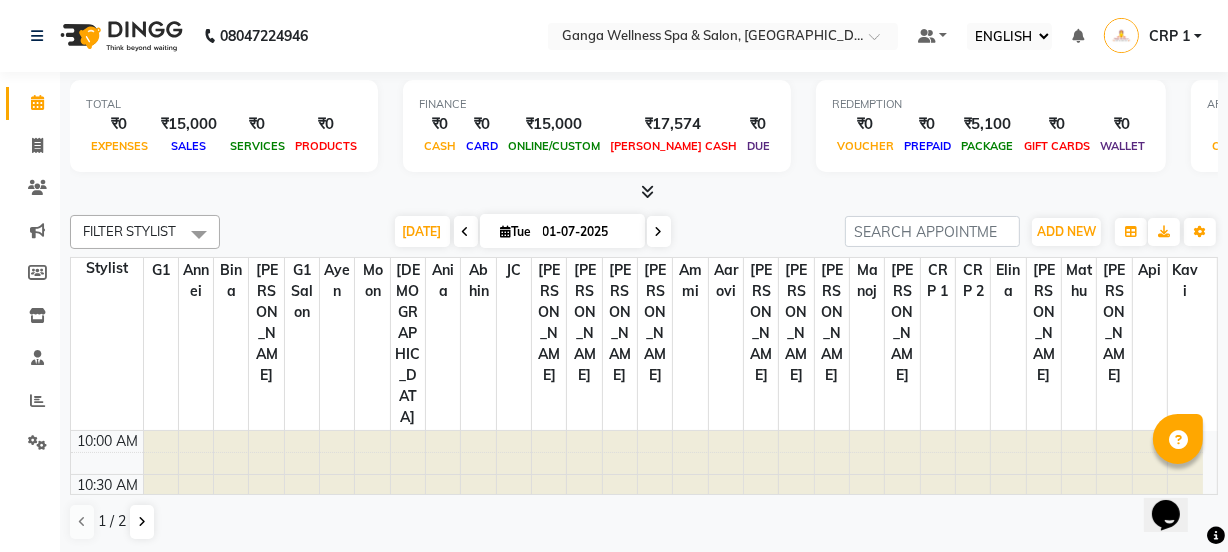 click on "English ENGLISH Español العربية मराठी हिंदी ગુજરાતી தமிழ் 中文" at bounding box center [1009, 36] 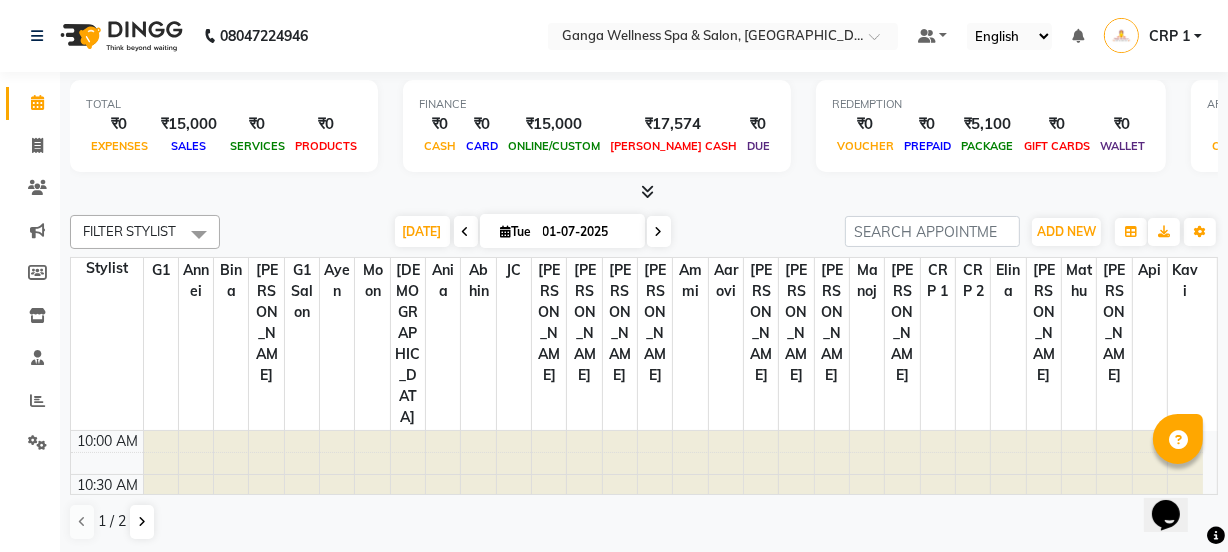 click on "English ENGLISH Español العربية मराठी हिंदी ગુજરાતી தமிழ் 中文" at bounding box center (1009, 36) 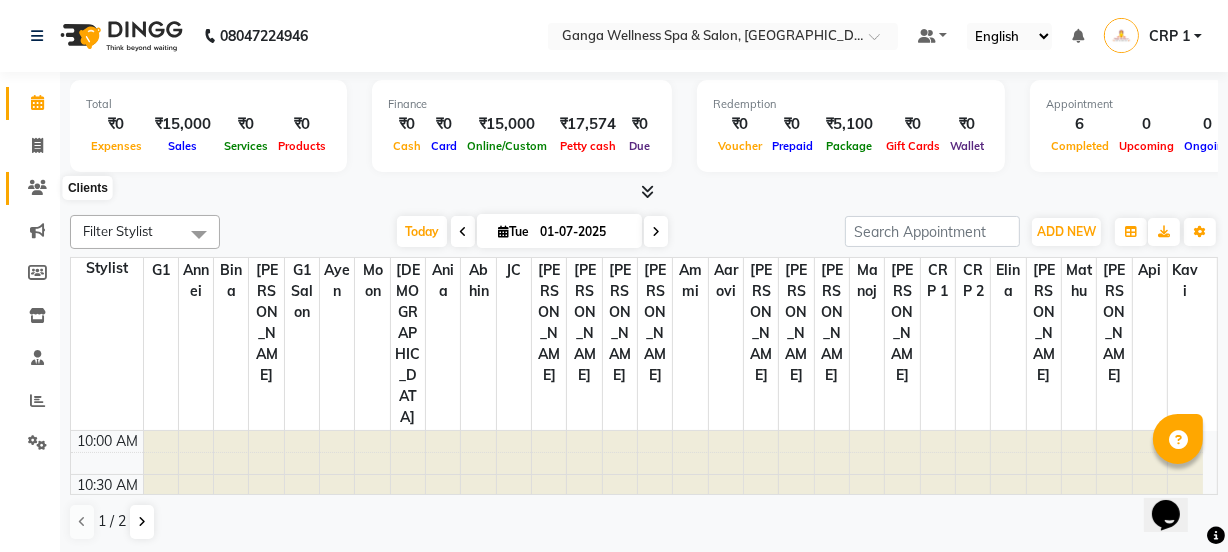 click 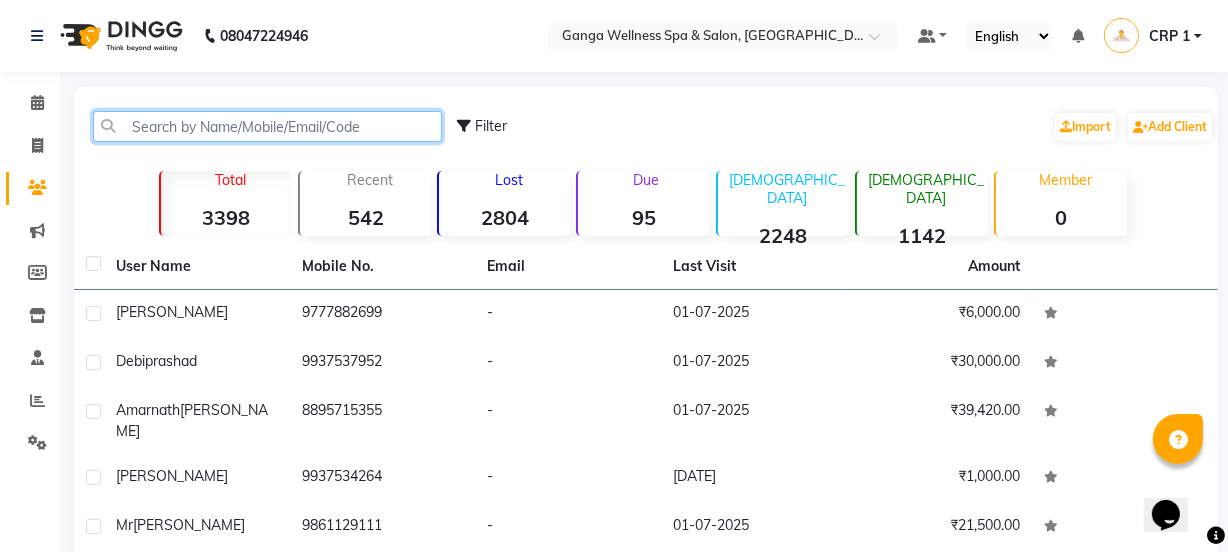 click 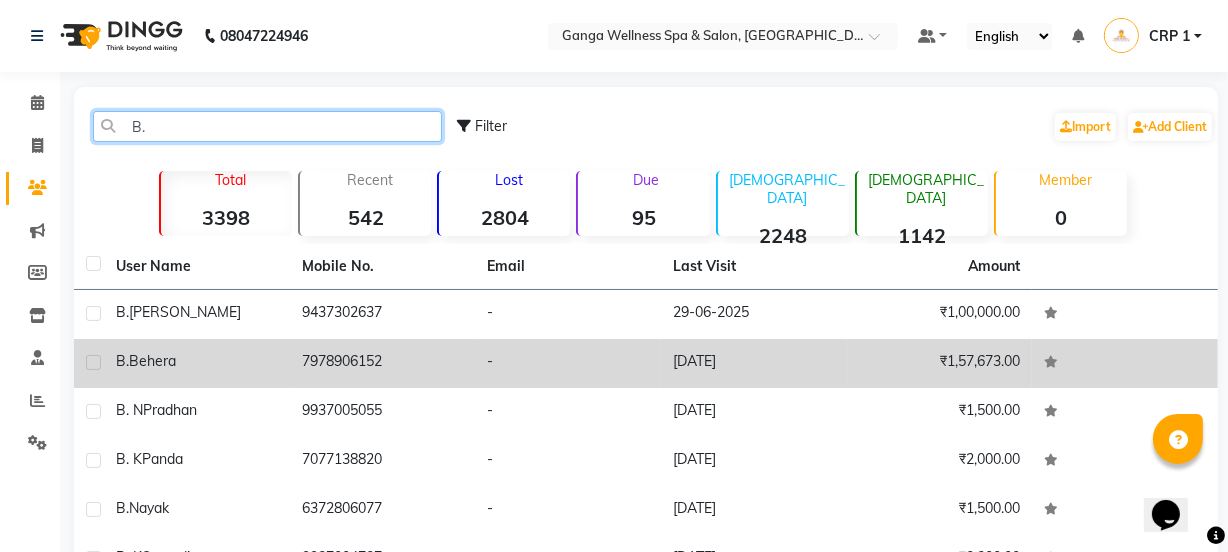 type on "B." 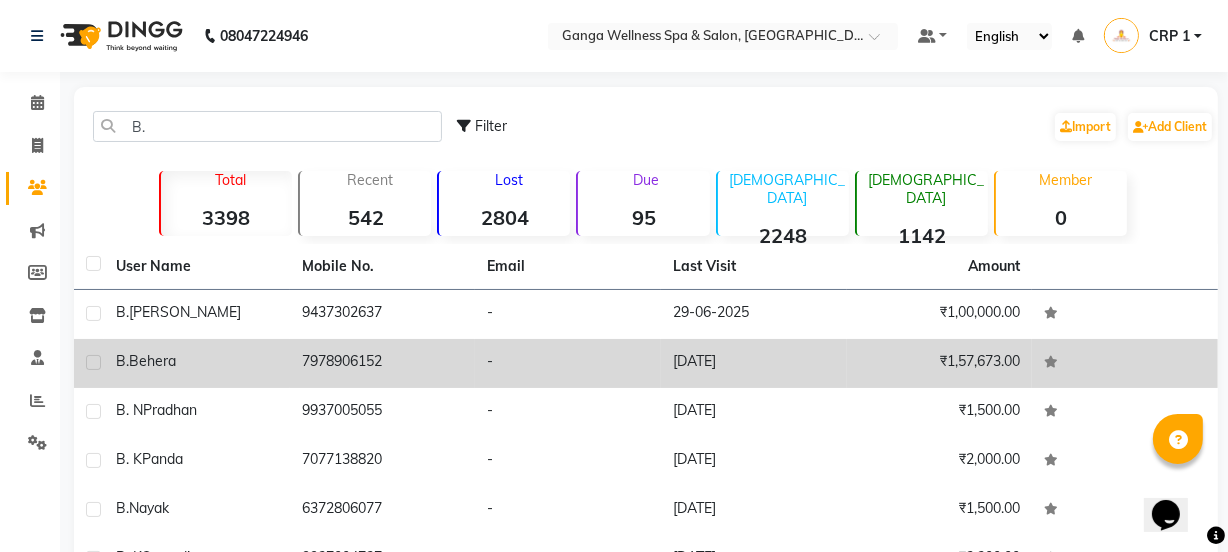 click on "[PERSON_NAME]" 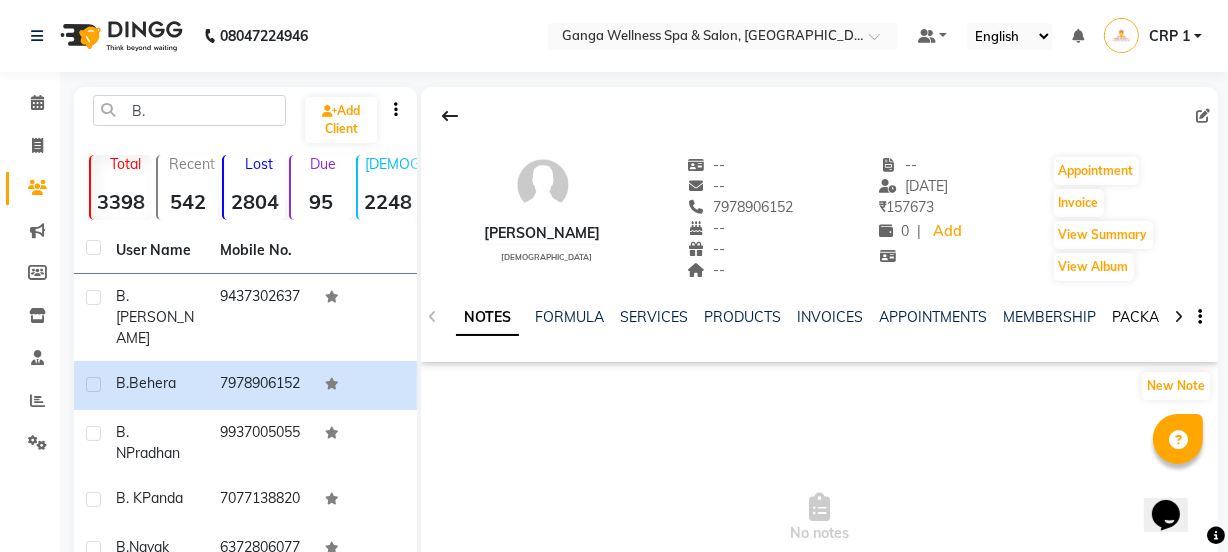 click on "PACKAGES" 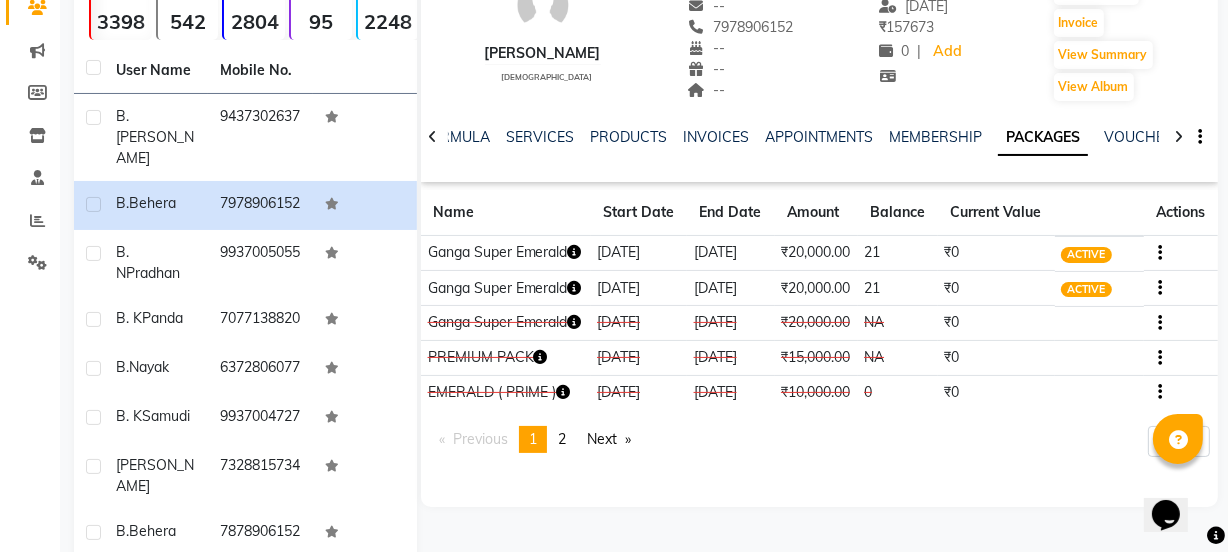 scroll, scrollTop: 182, scrollLeft: 0, axis: vertical 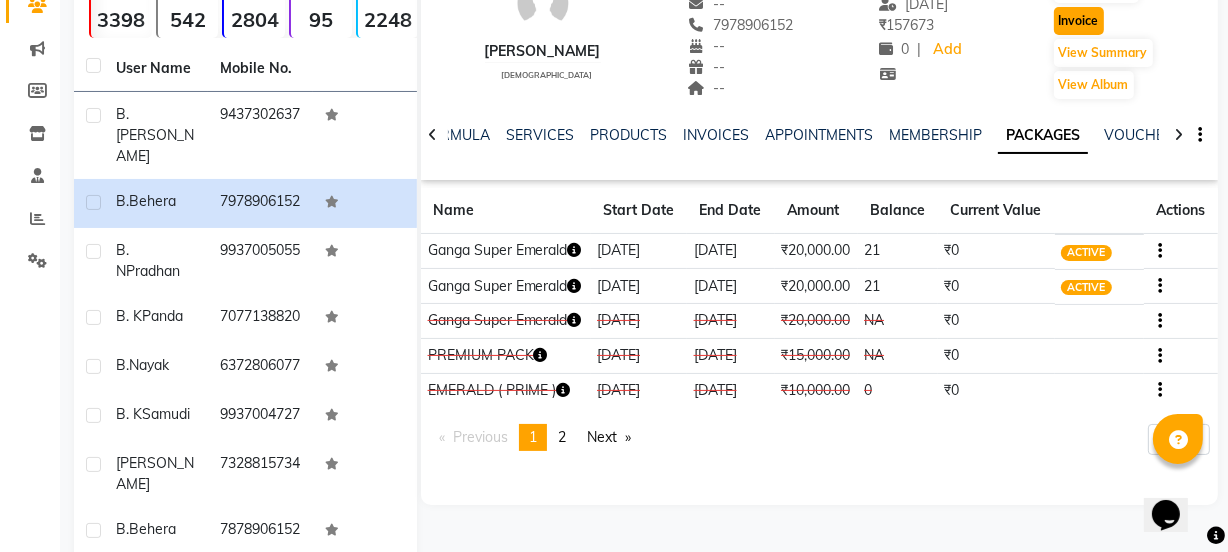 click on "Invoice" 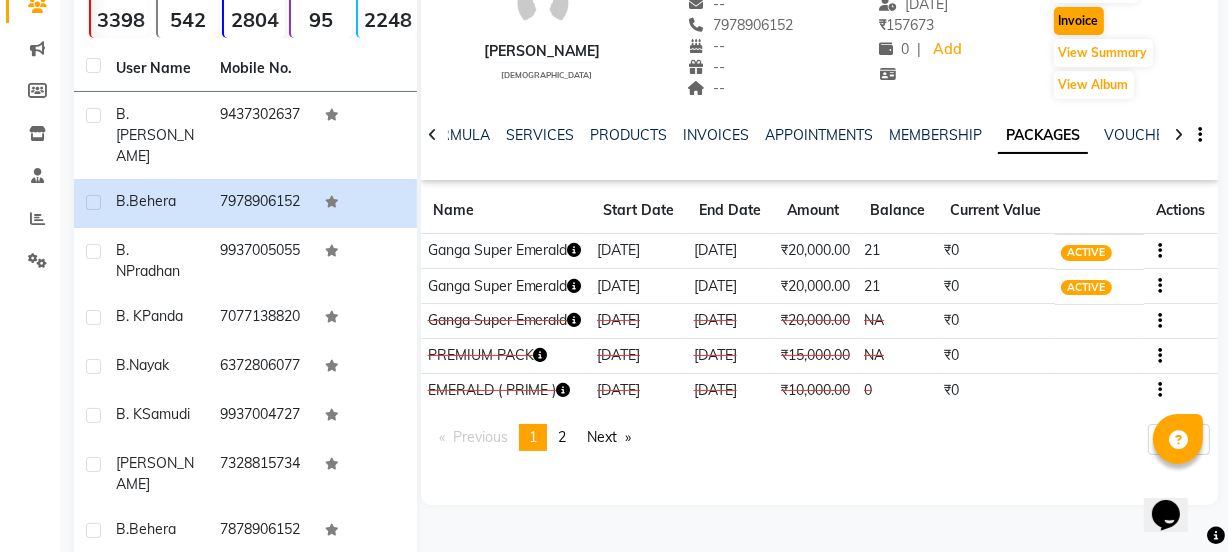 scroll, scrollTop: 50, scrollLeft: 0, axis: vertical 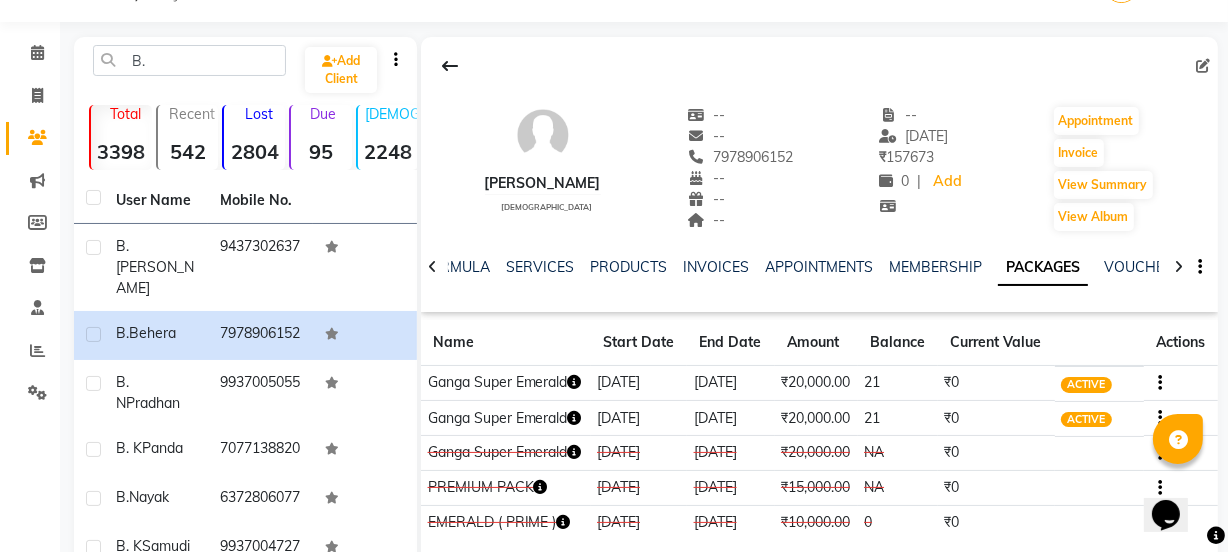 select on "715" 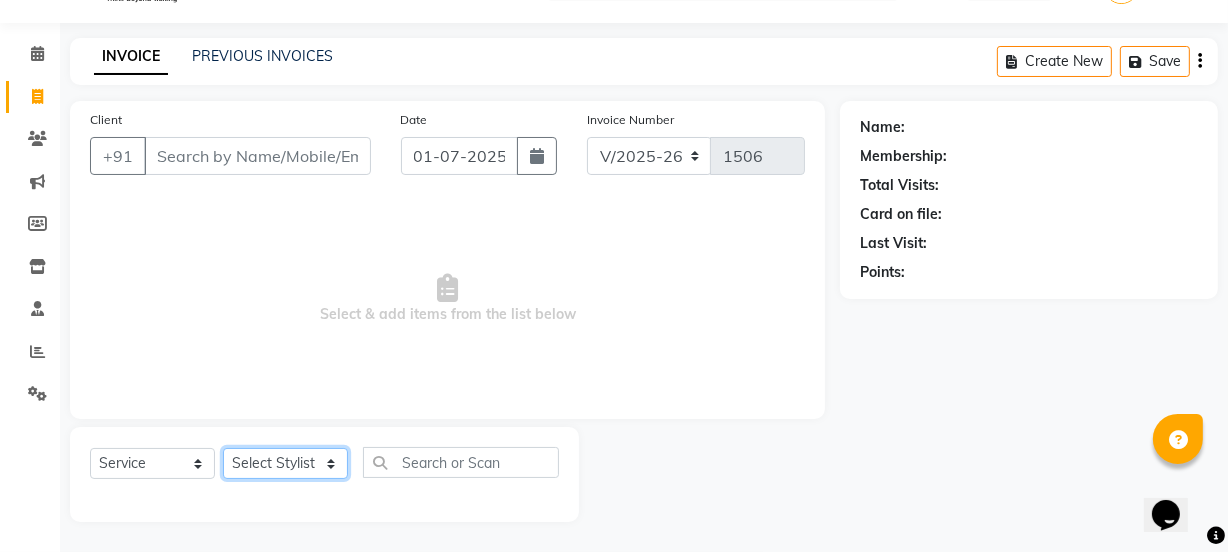 click on "Select Stylist" 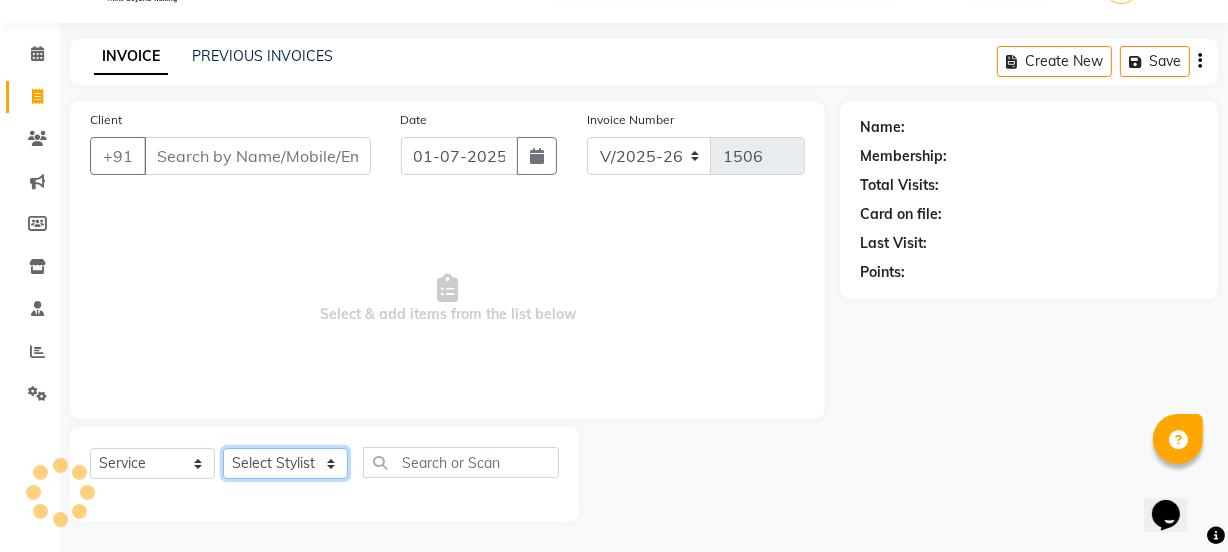 type on "7978906152" 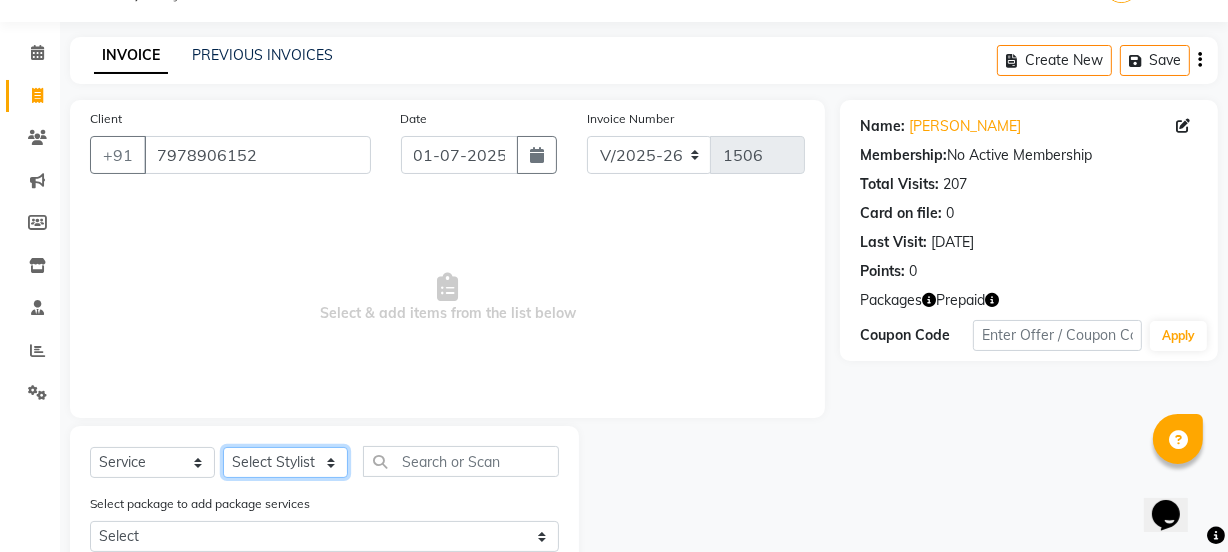 select on "79434" 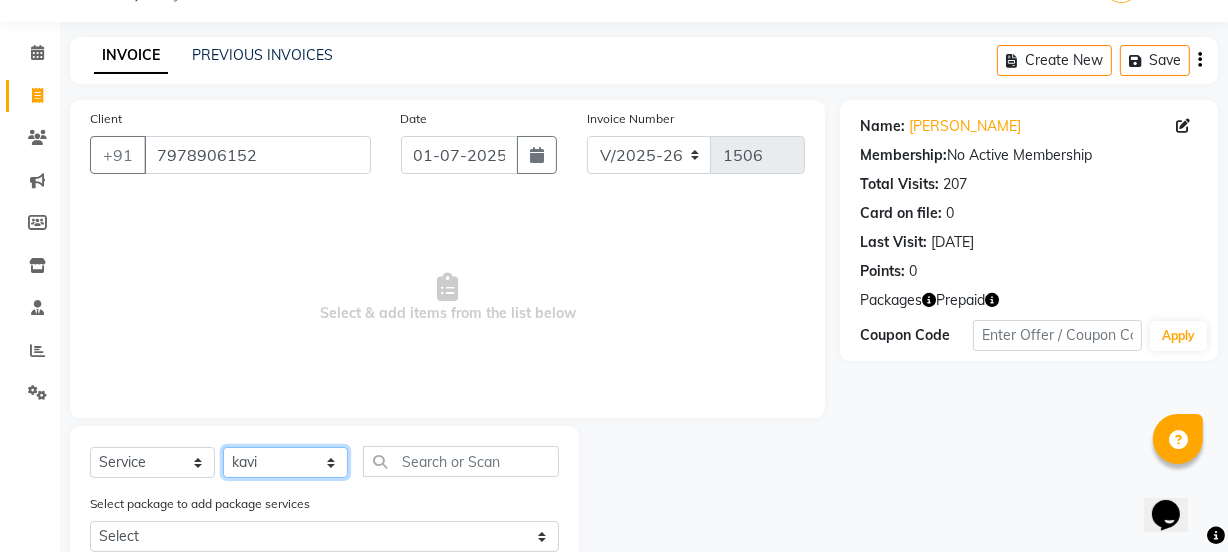 click on "Select Stylist Aarovi [PERSON_NAME] [PERSON_NAME] Ammi [PERSON_NAME] CRP 1 CRP 2 [PERSON_NAME] [PERSON_NAME] G1 G1 Salon General Manager  [PERSON_NAME] Jasmine [PERSON_NAME] [PERSON_NAME] Krishna [PERSON_NAME]  [PERSON_NAME] [PERSON_NAME] [PERSON_NAME] [PERSON_NAME] [PERSON_NAME] [PERSON_NAME] [PERSON_NAME] [PERSON_NAME] [PERSON_NAME] [PERSON_NAME] [PERSON_NAME] [PERSON_NAME] [PERSON_NAME] Umpi Zuali" 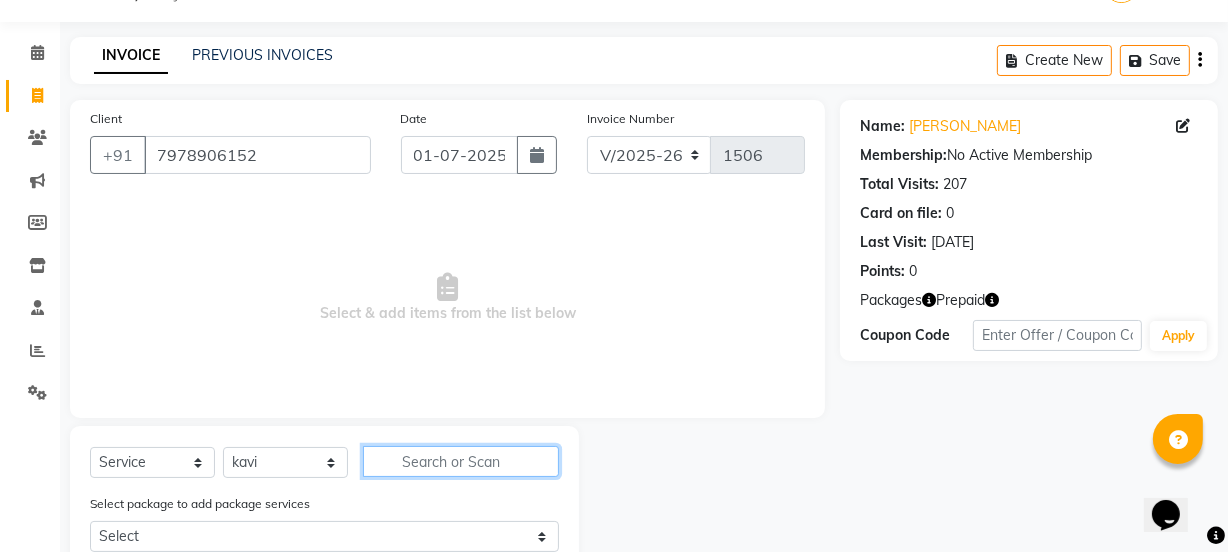 click 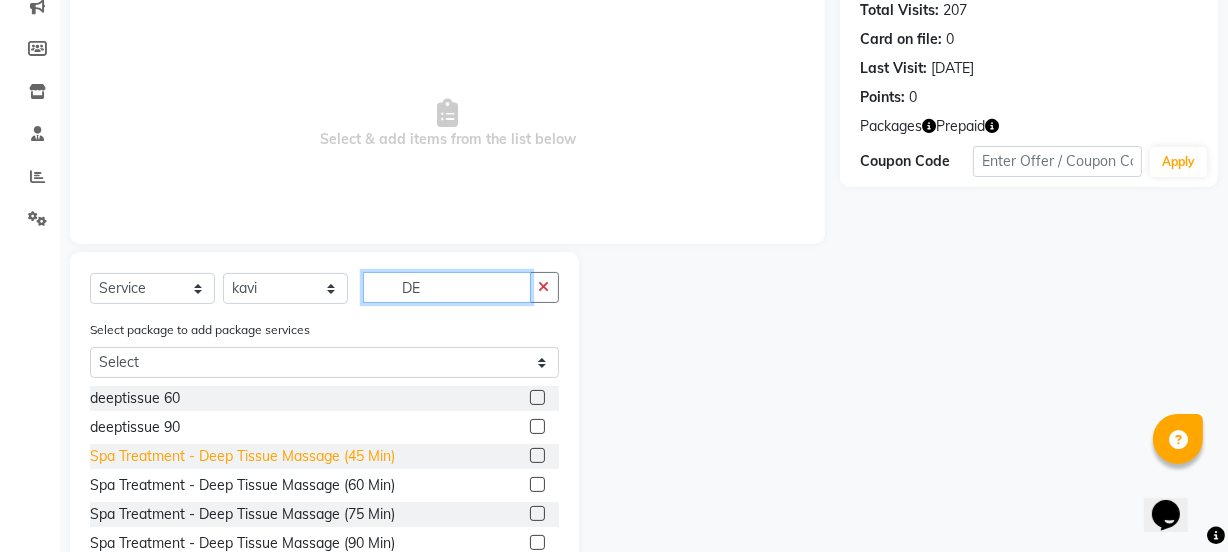 scroll, scrollTop: 231, scrollLeft: 0, axis: vertical 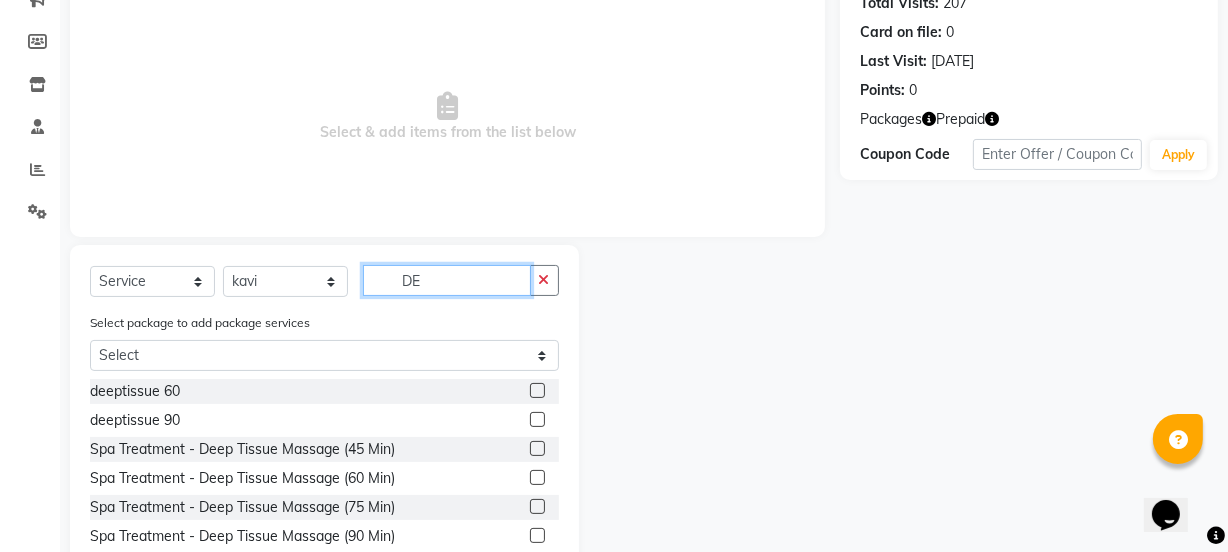 type on "DE" 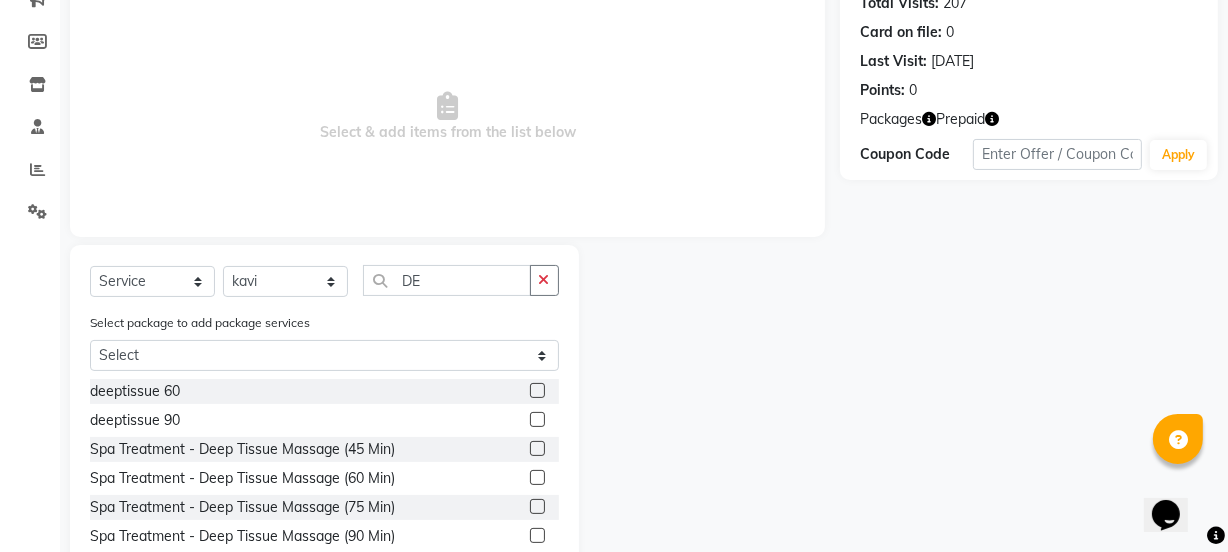 click 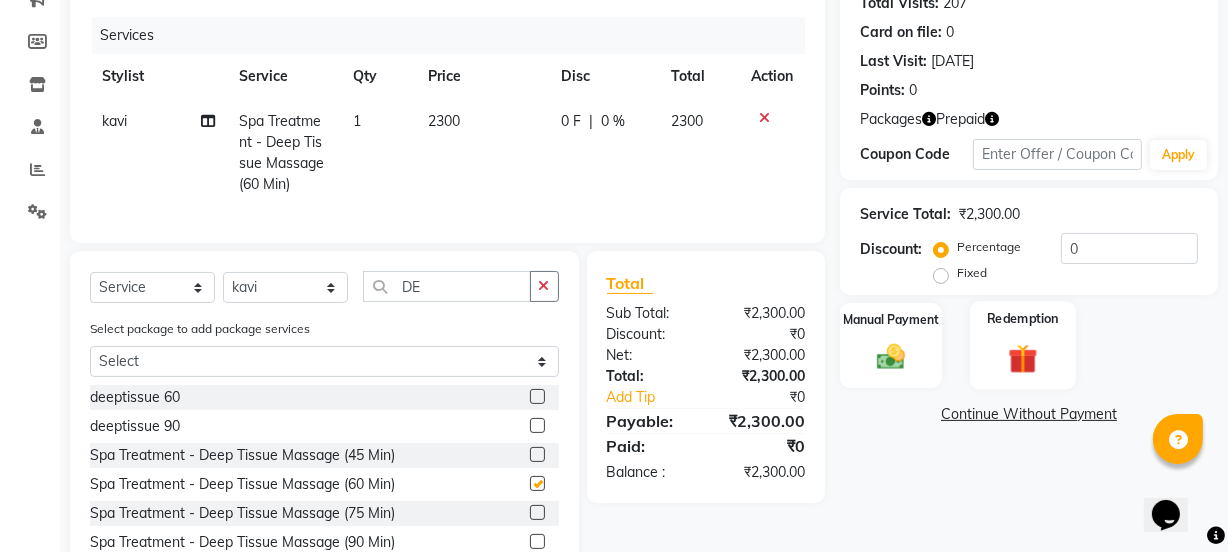 checkbox on "false" 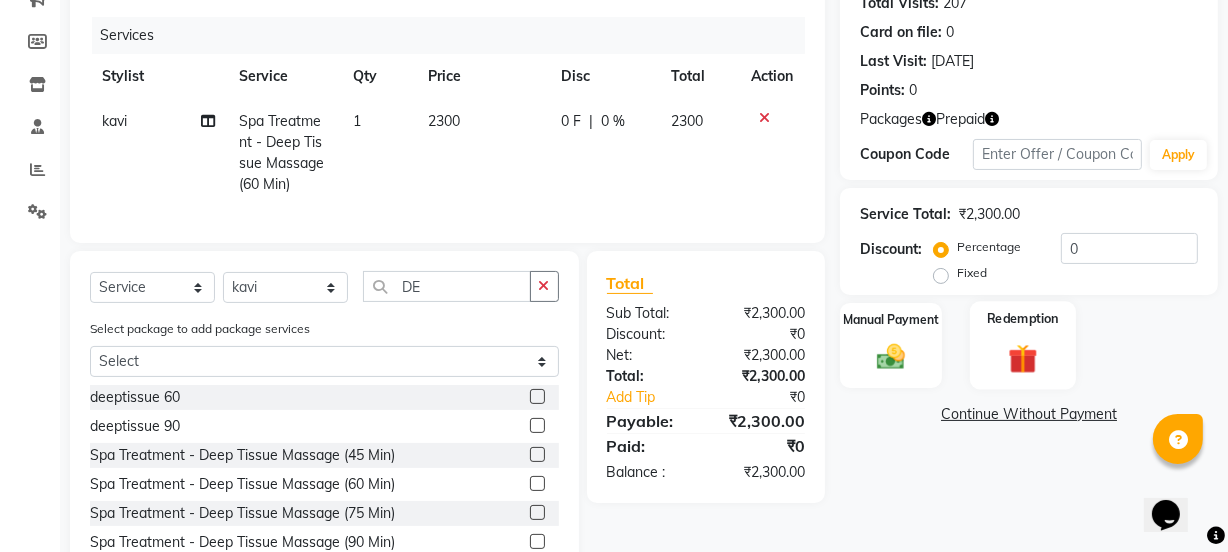 click 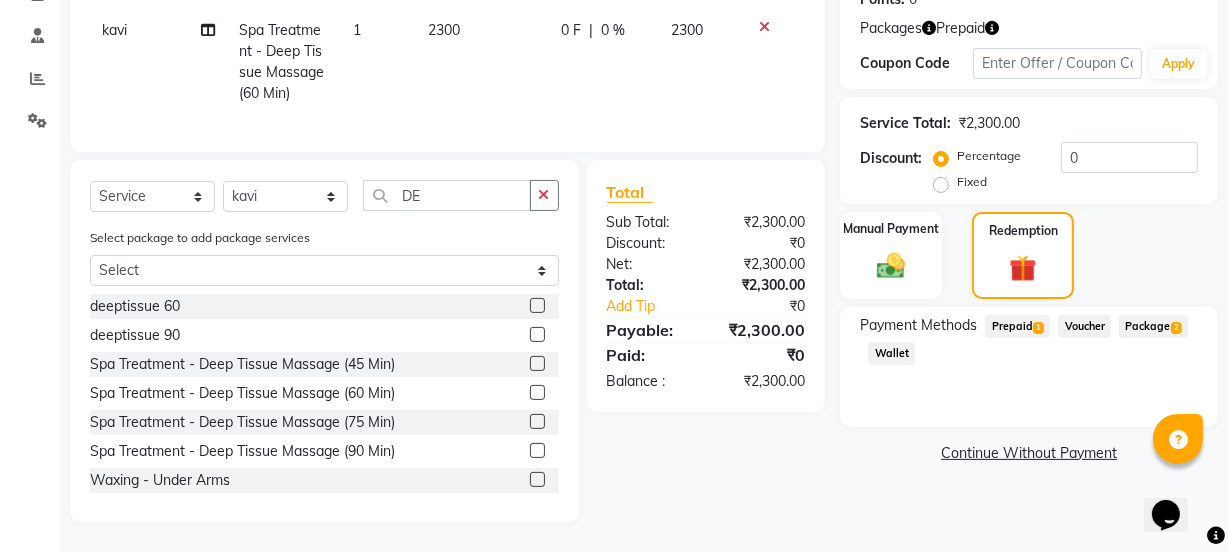 scroll, scrollTop: 337, scrollLeft: 0, axis: vertical 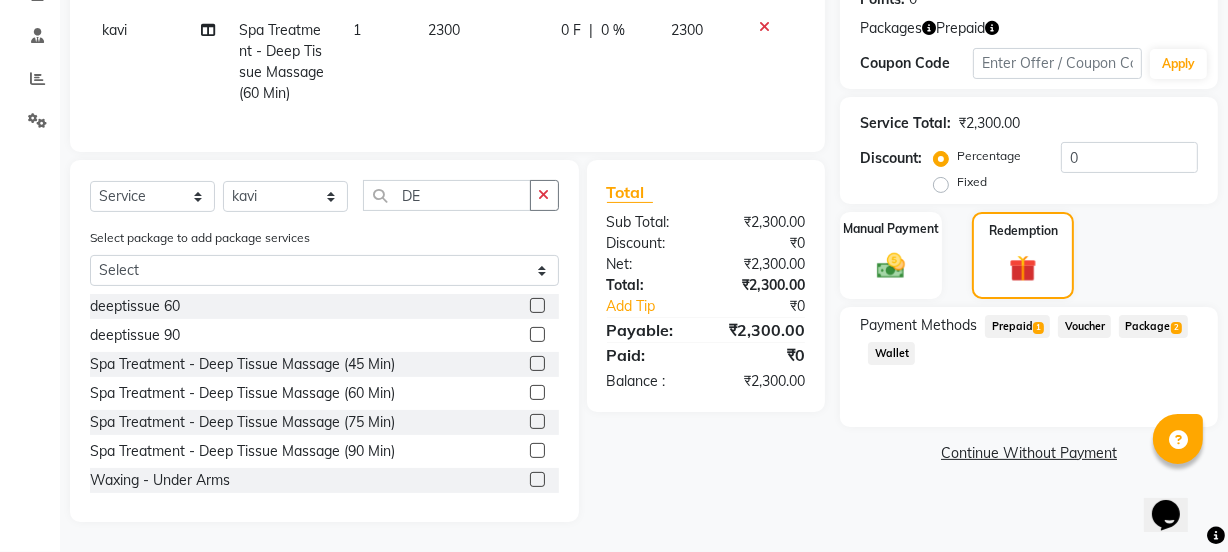 click on "Package  2" 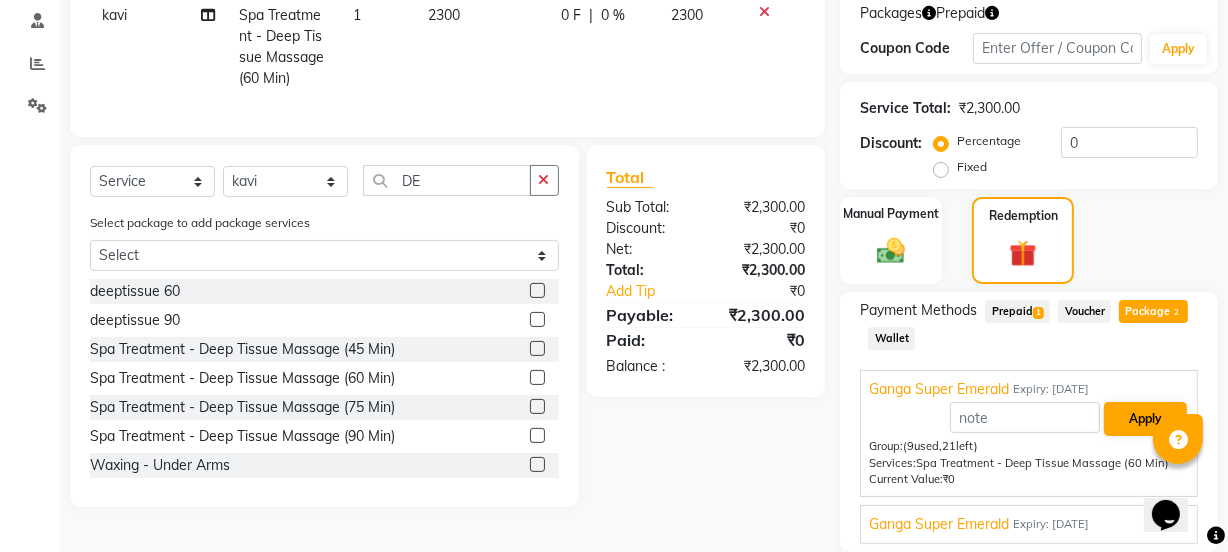 scroll, scrollTop: 407, scrollLeft: 0, axis: vertical 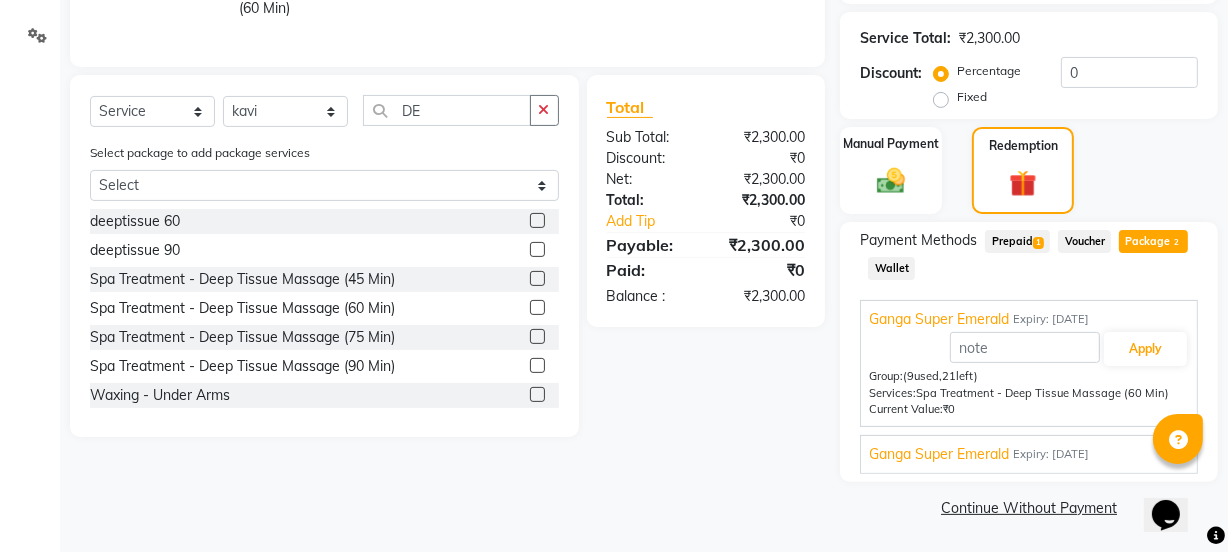 click on "Expiry: [DATE]" at bounding box center [1051, 454] 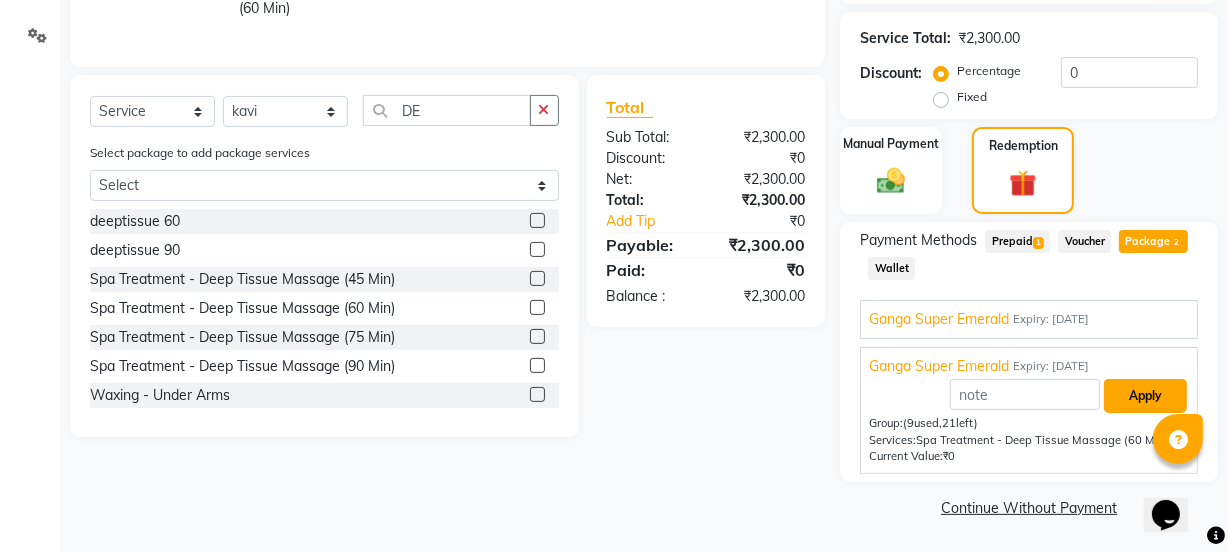 click on "Apply" at bounding box center (1145, 396) 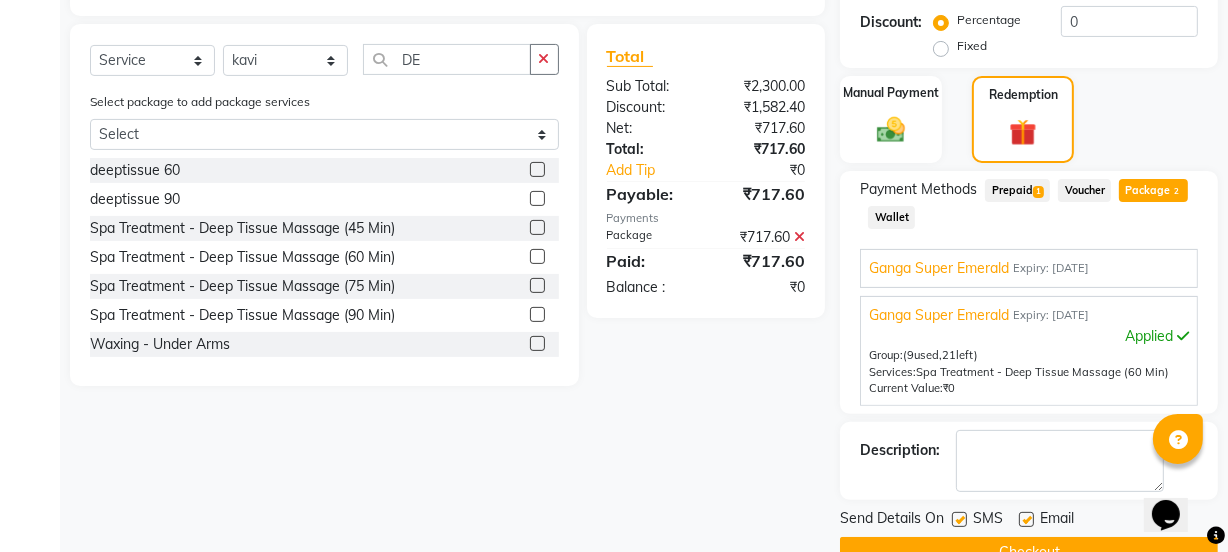 scroll, scrollTop: 502, scrollLeft: 0, axis: vertical 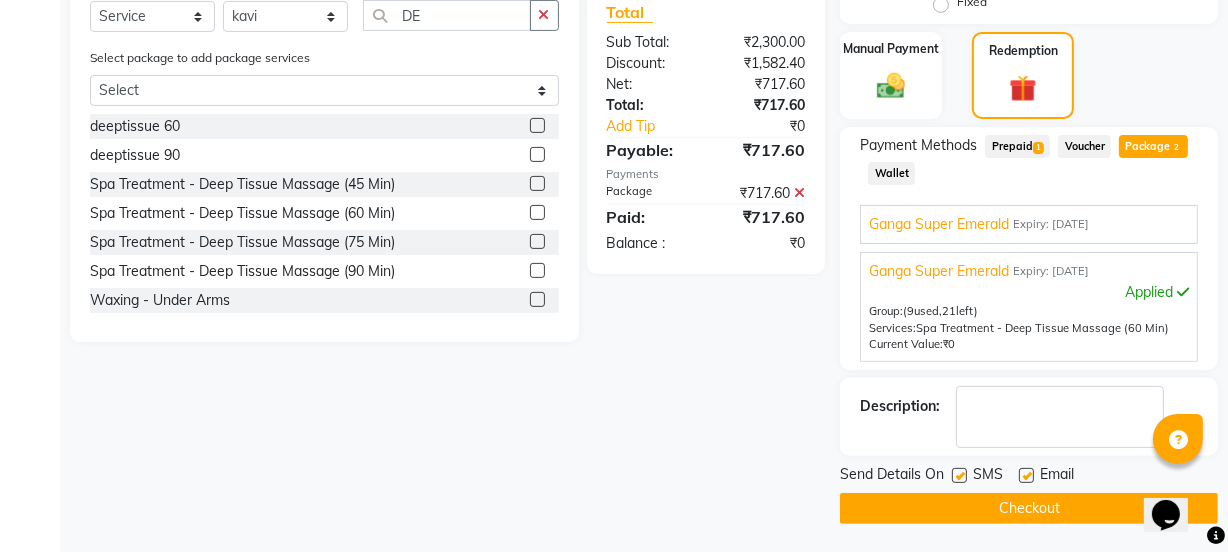 click on "Checkout" 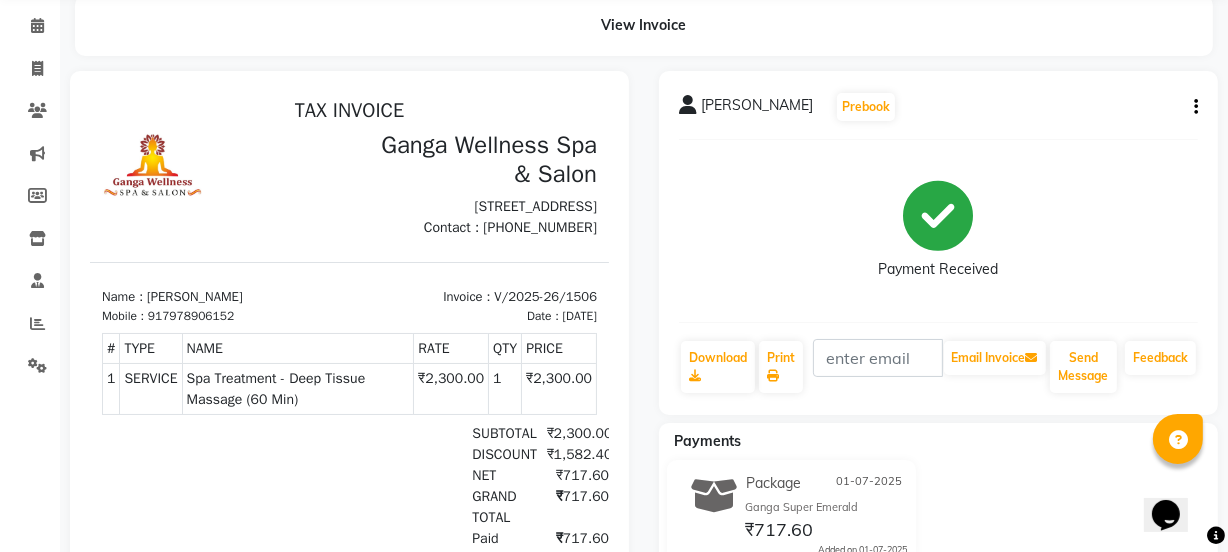 scroll, scrollTop: 0, scrollLeft: 0, axis: both 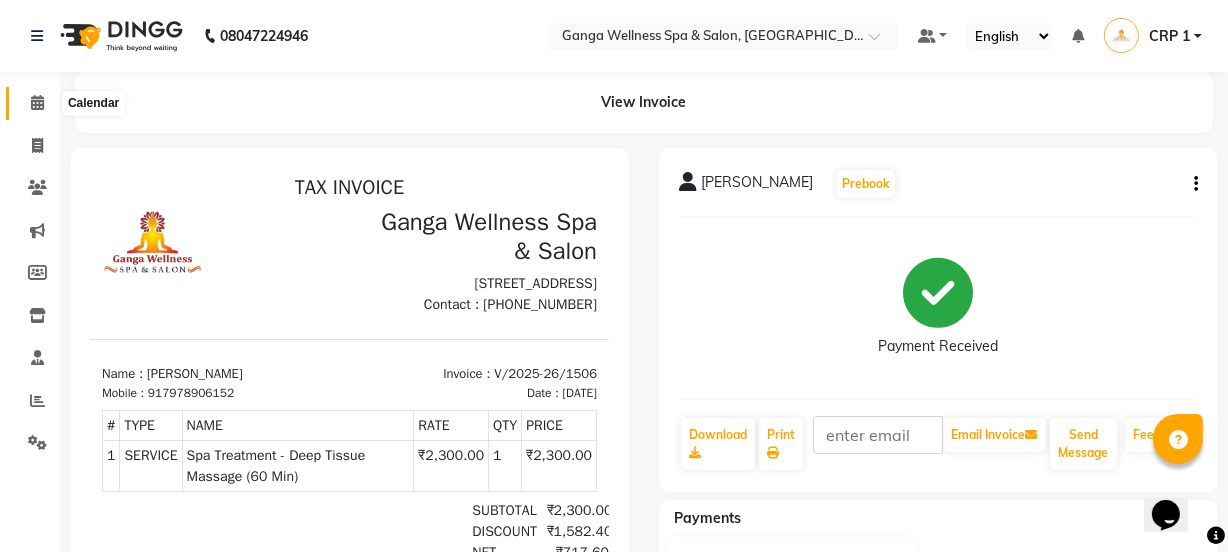 click 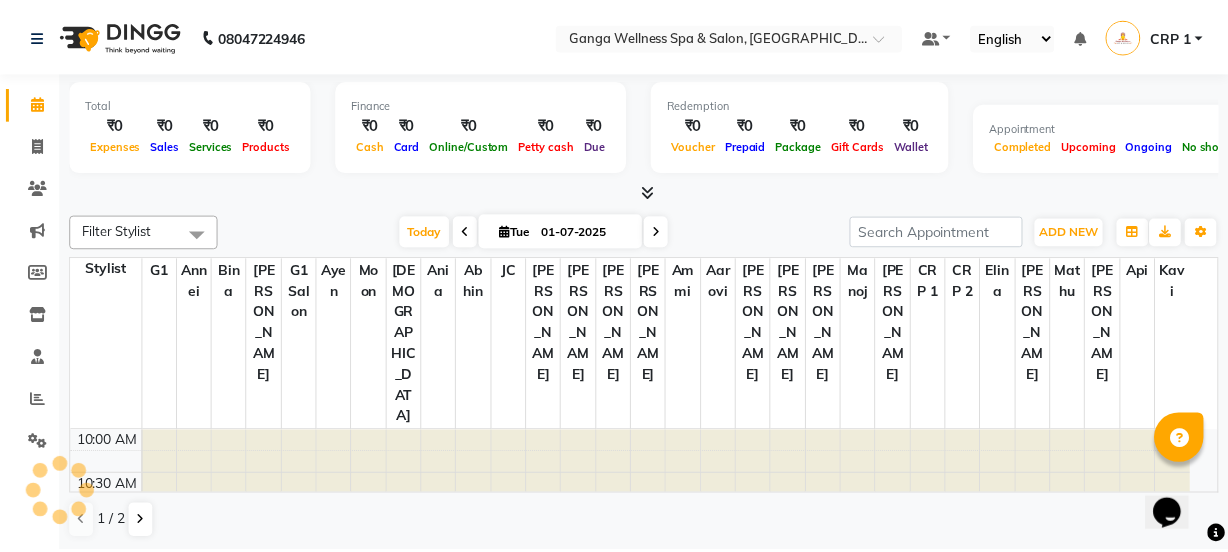 scroll, scrollTop: 527, scrollLeft: 0, axis: vertical 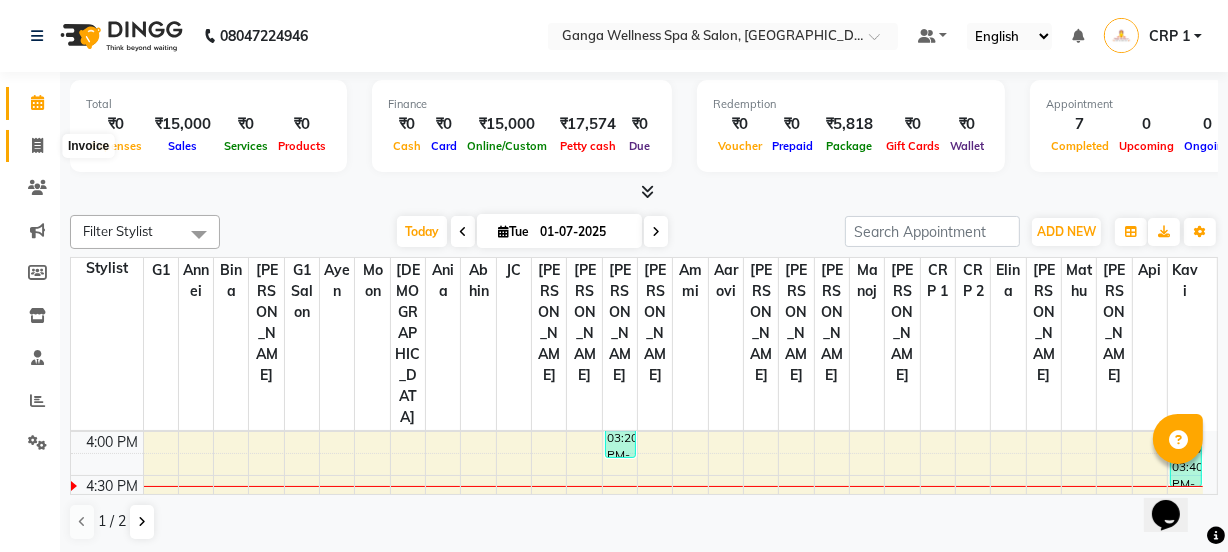 click 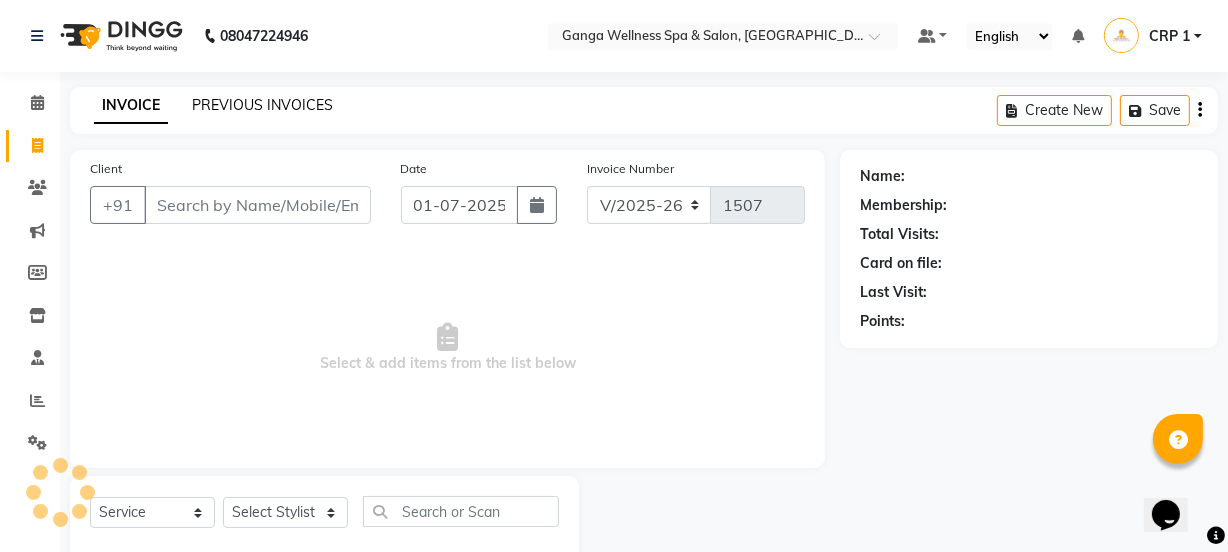 click on "PREVIOUS INVOICES" 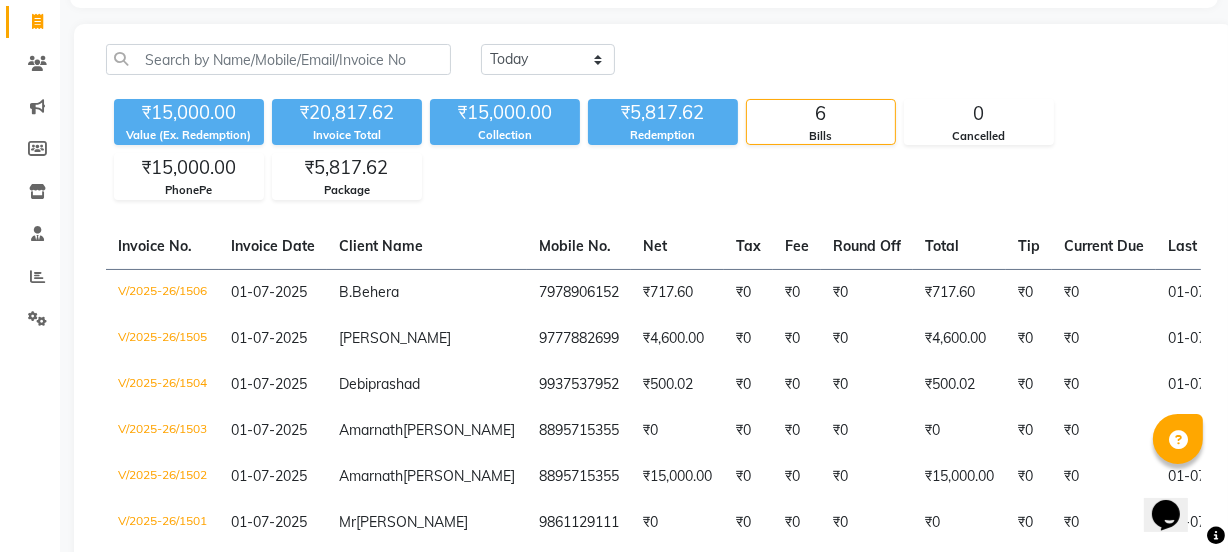 scroll, scrollTop: 0, scrollLeft: 0, axis: both 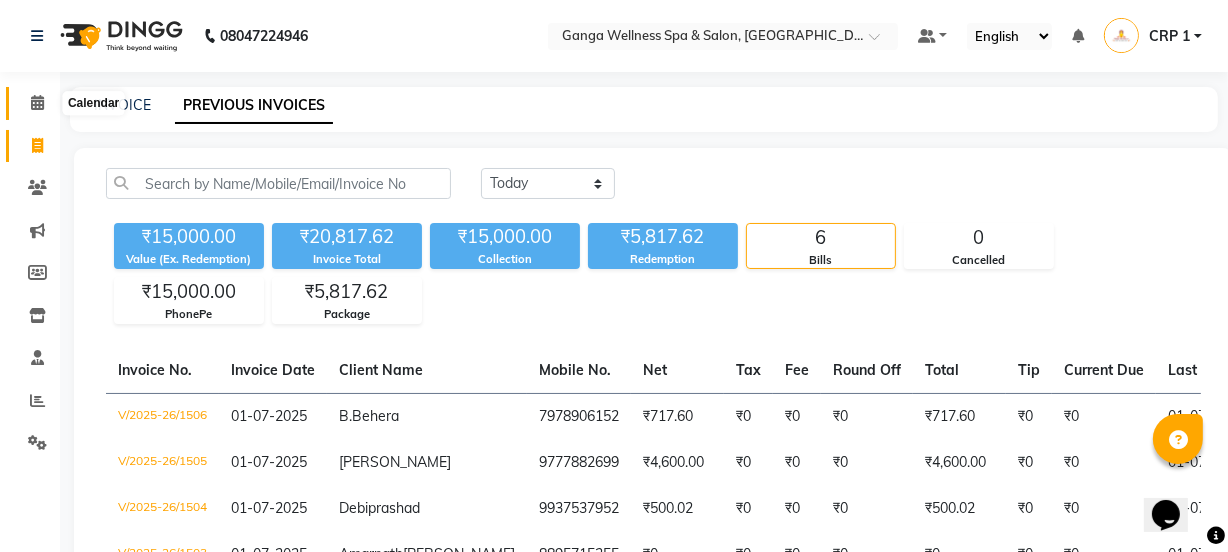 click 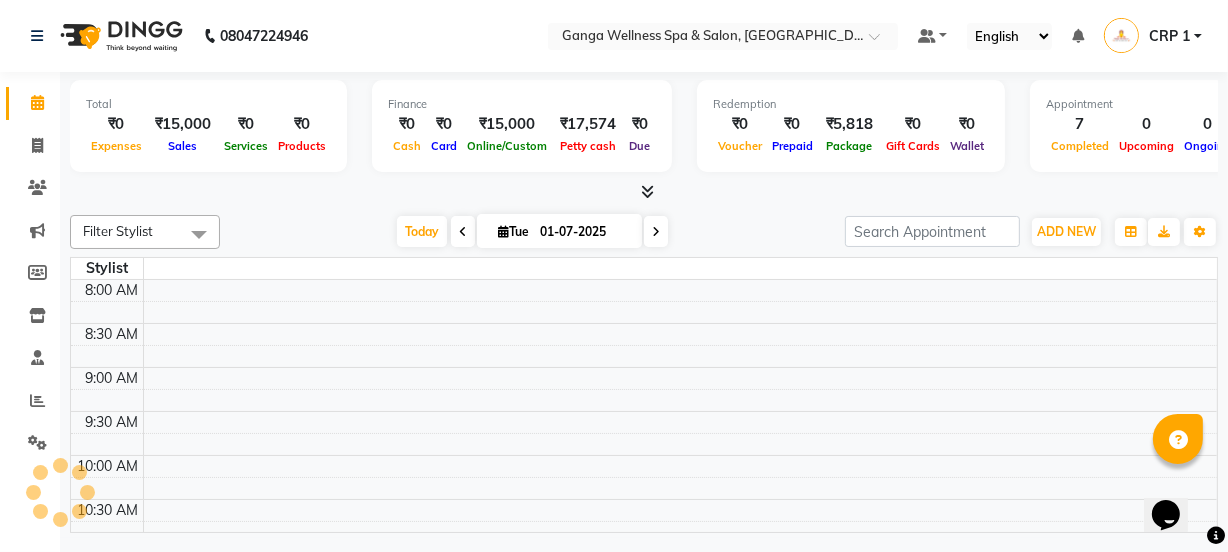 scroll, scrollTop: 0, scrollLeft: 0, axis: both 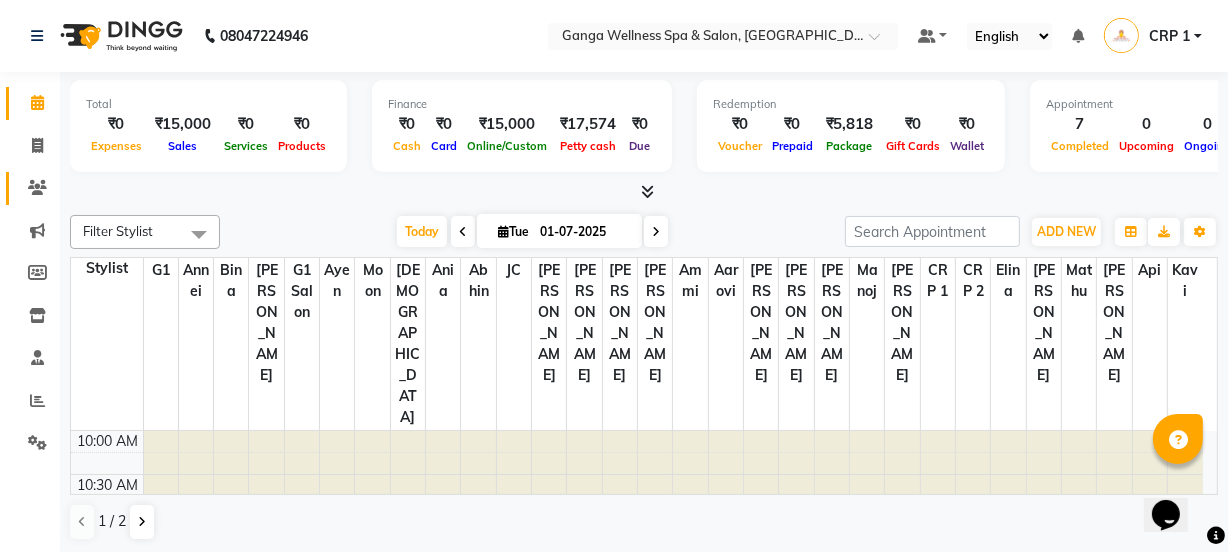 click on "Clients" 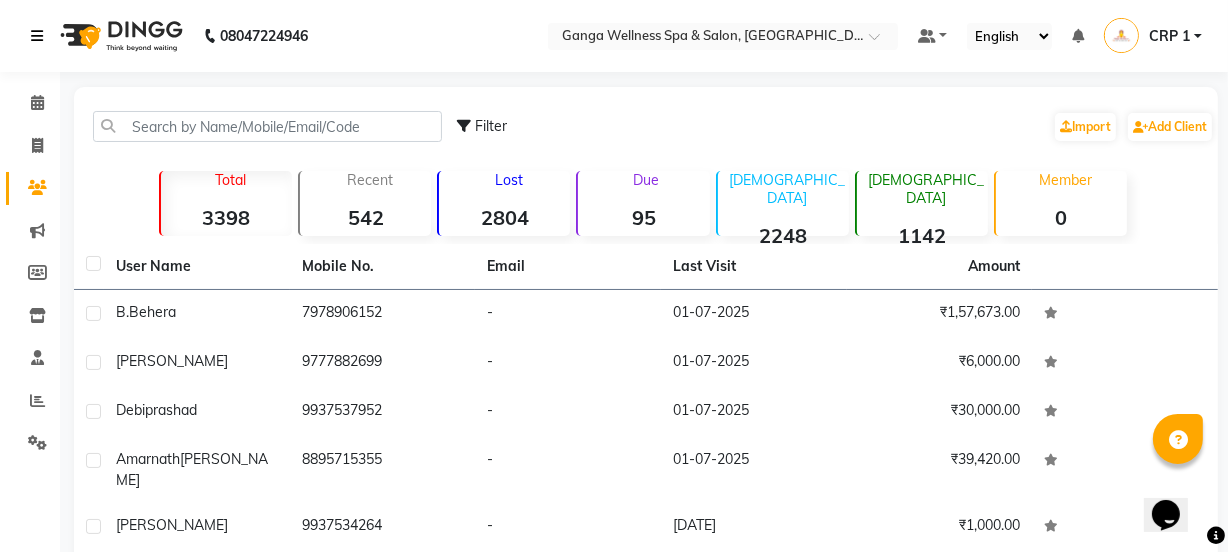 click at bounding box center [37, 36] 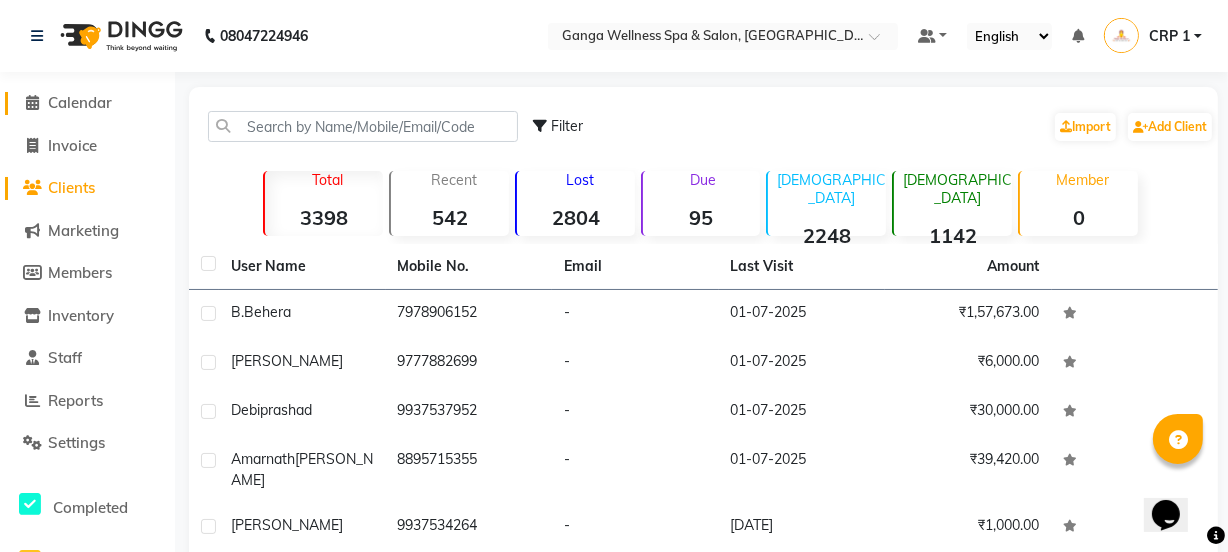 click on "Calendar" 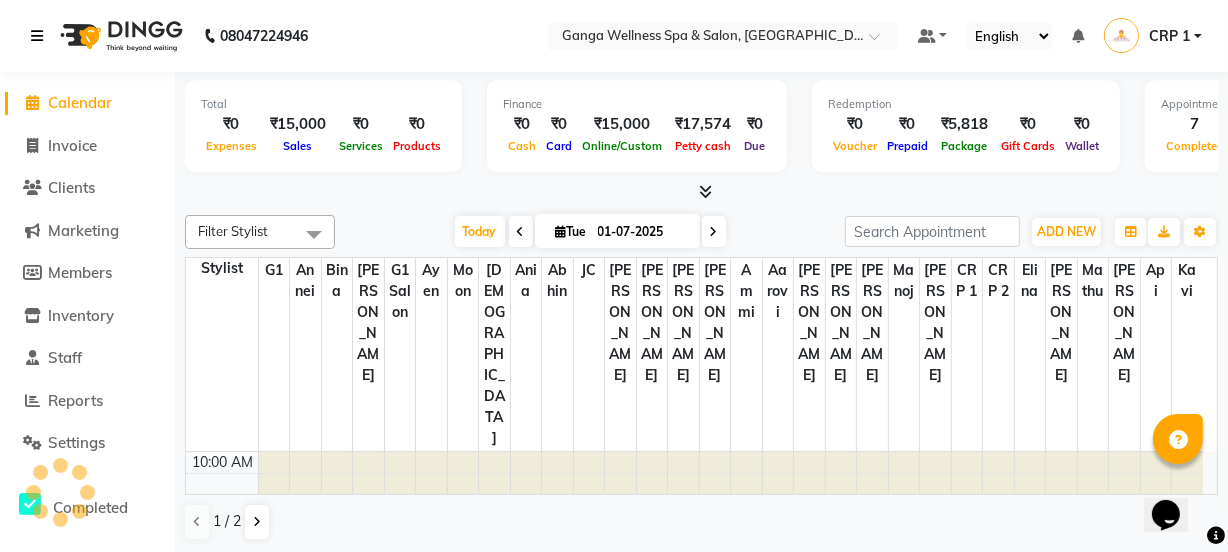 scroll, scrollTop: 0, scrollLeft: 0, axis: both 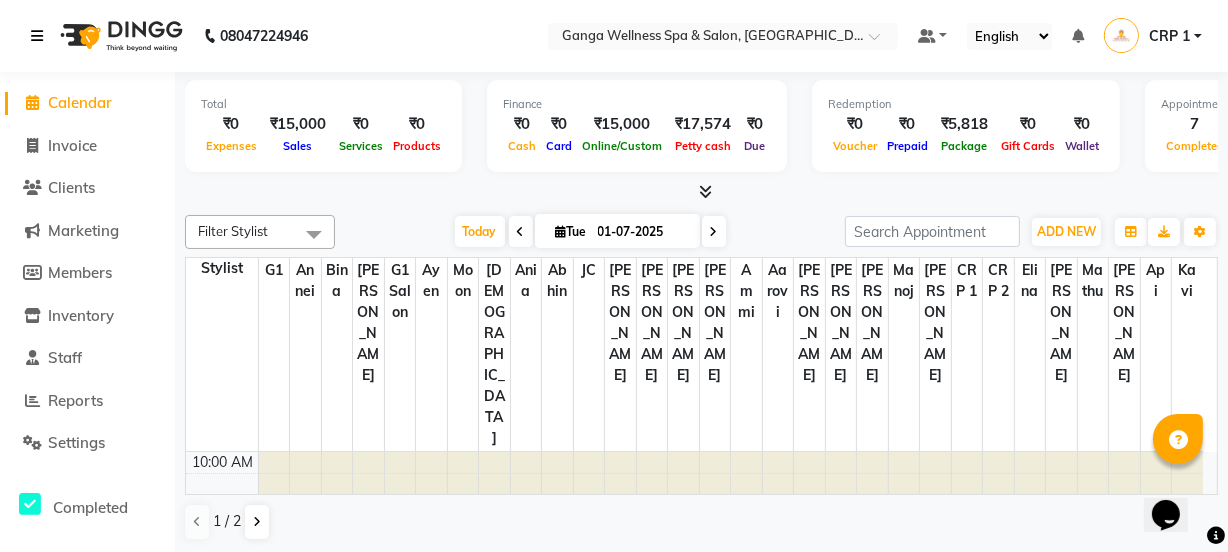 click at bounding box center [37, 36] 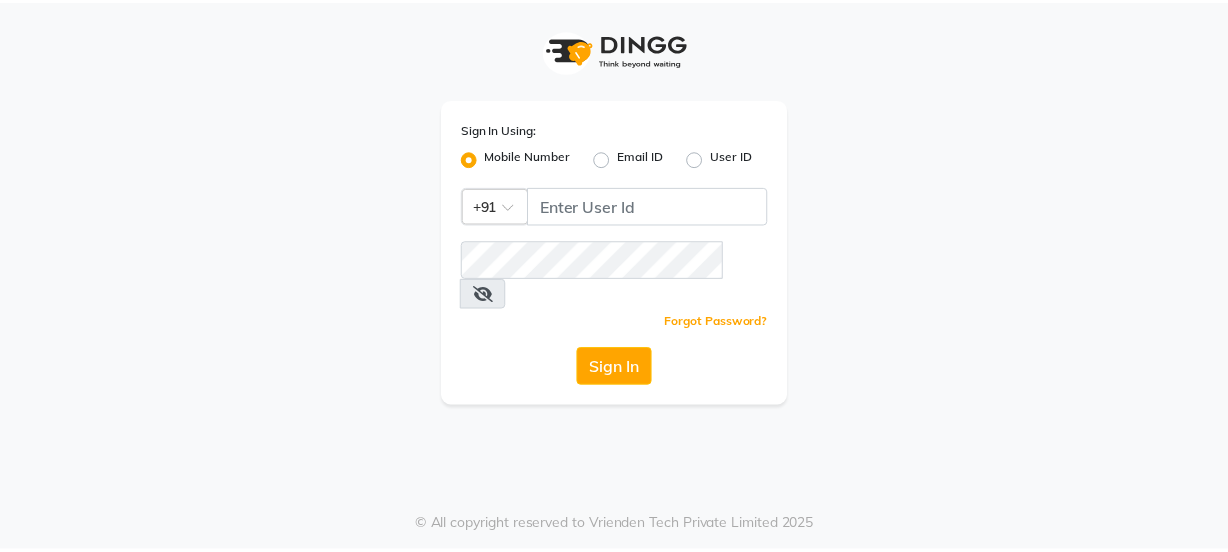 scroll, scrollTop: 0, scrollLeft: 0, axis: both 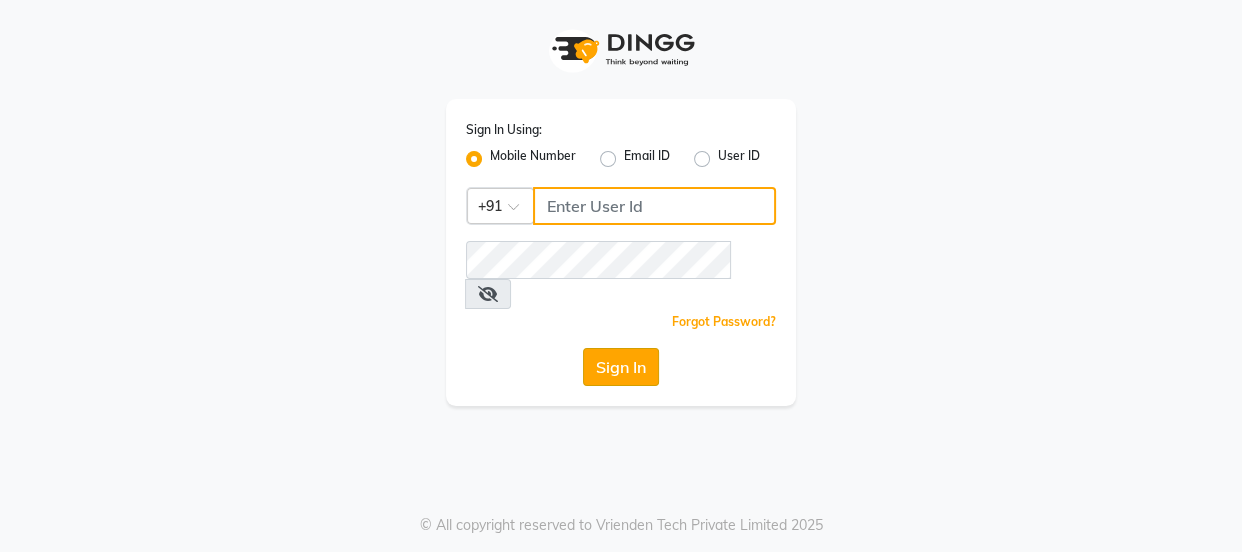type on "7328050830" 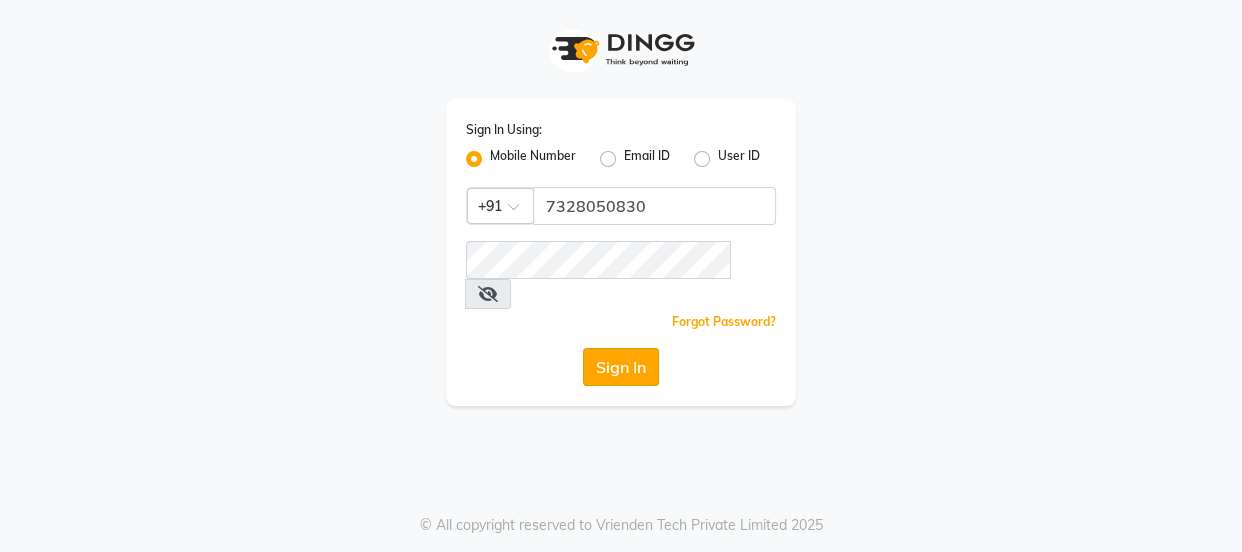 click on "Sign In" 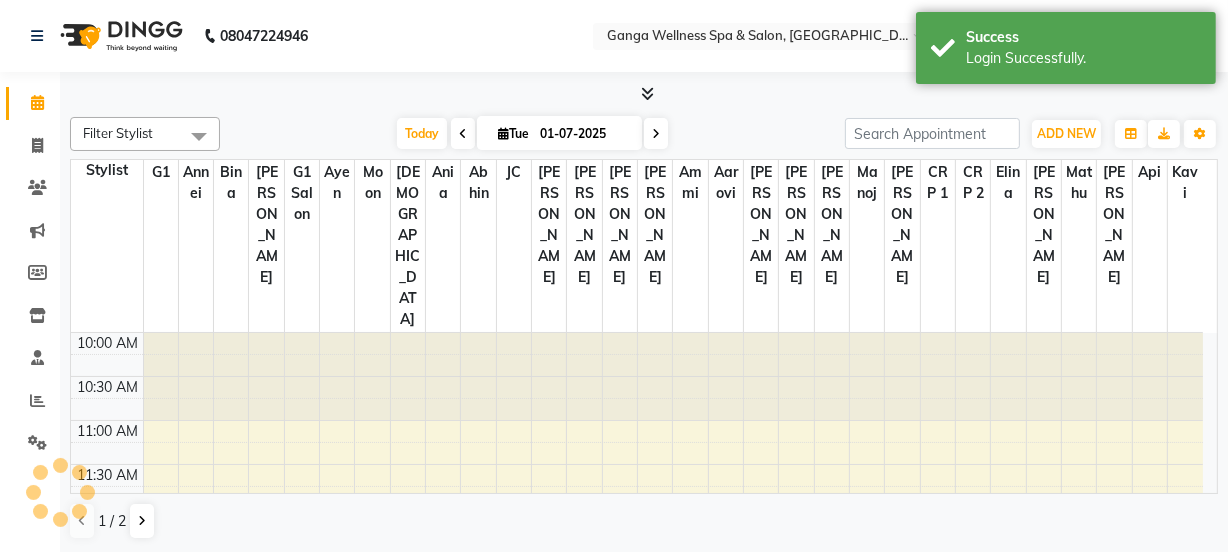 scroll, scrollTop: 0, scrollLeft: 0, axis: both 